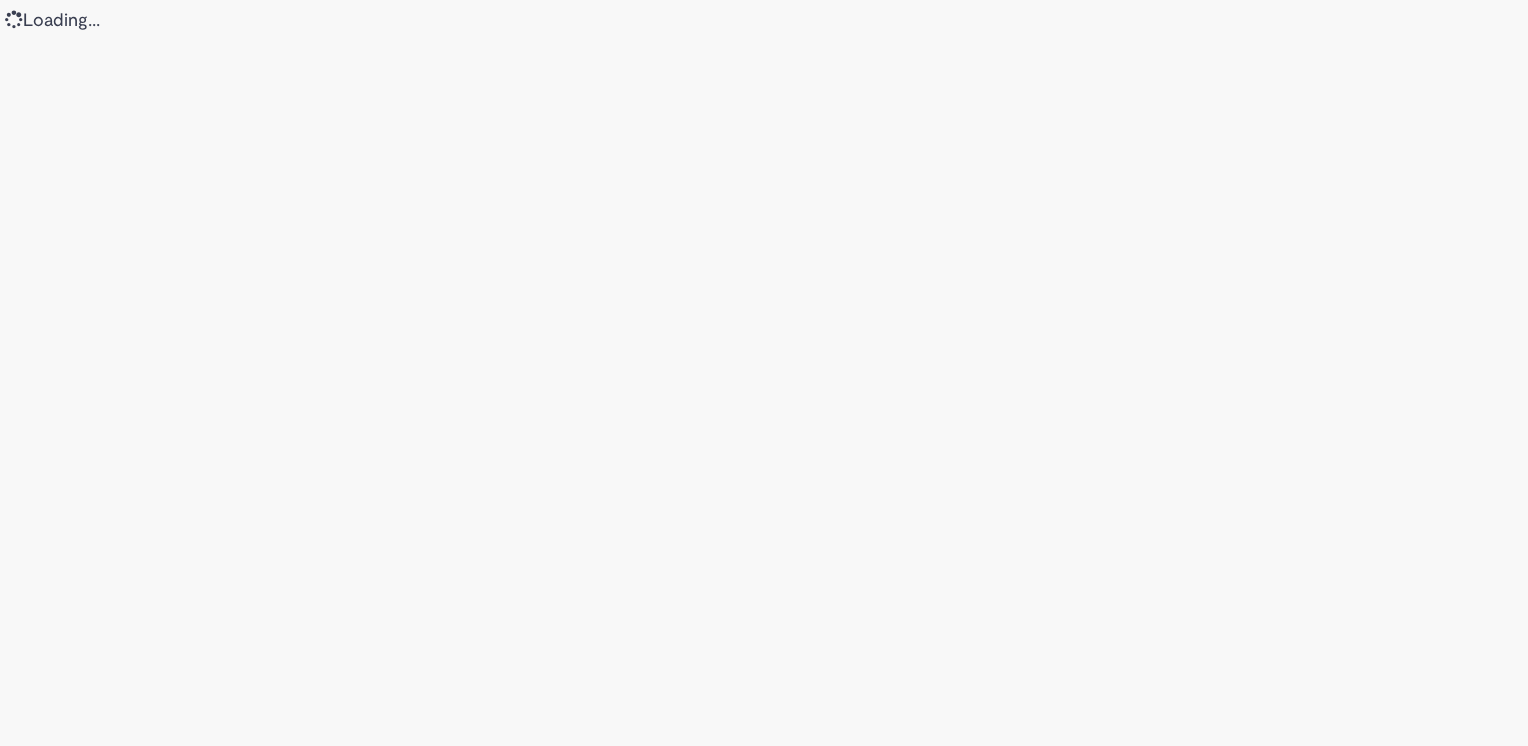 scroll, scrollTop: 0, scrollLeft: 0, axis: both 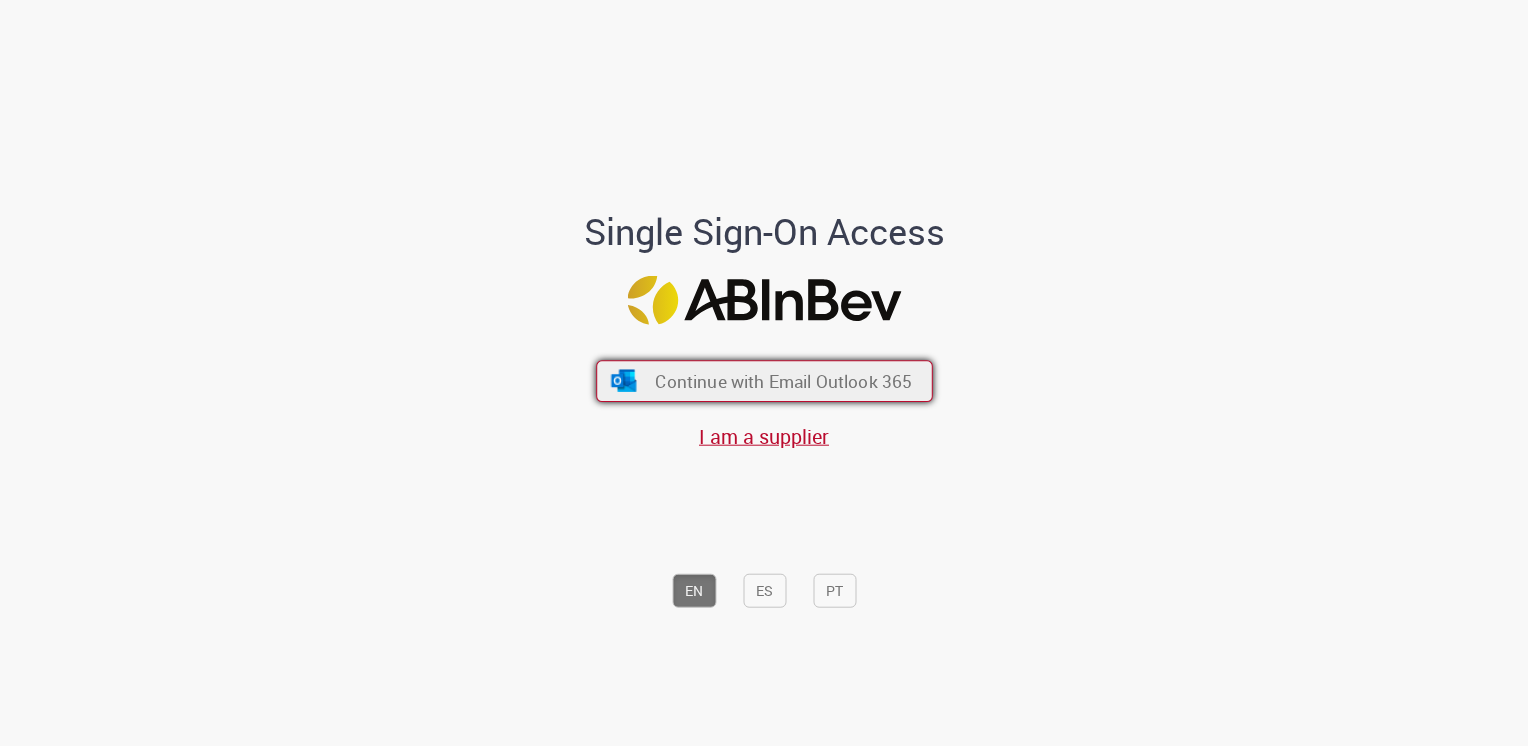 click on "Continue with Email Outlook 365" at bounding box center (764, 381) 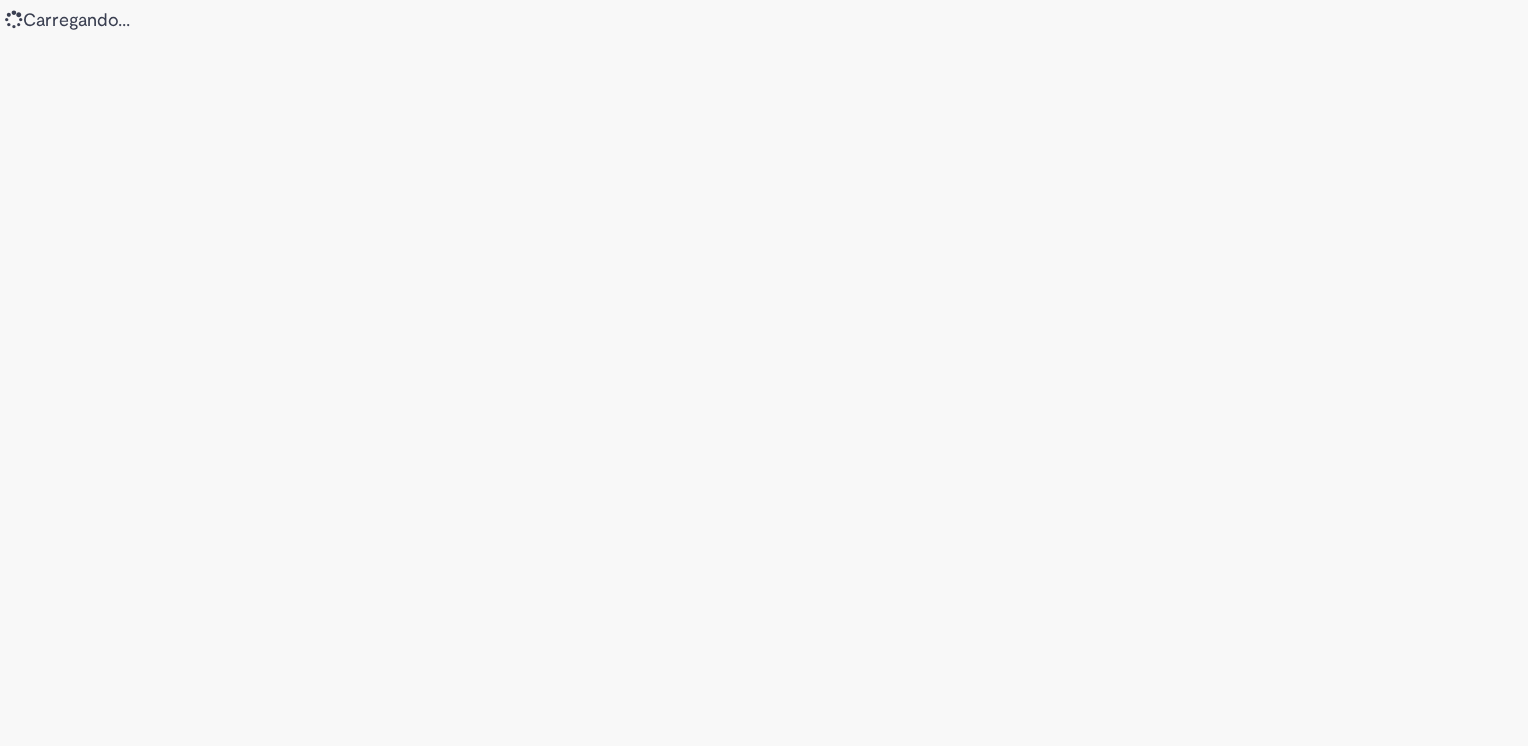 scroll, scrollTop: 0, scrollLeft: 0, axis: both 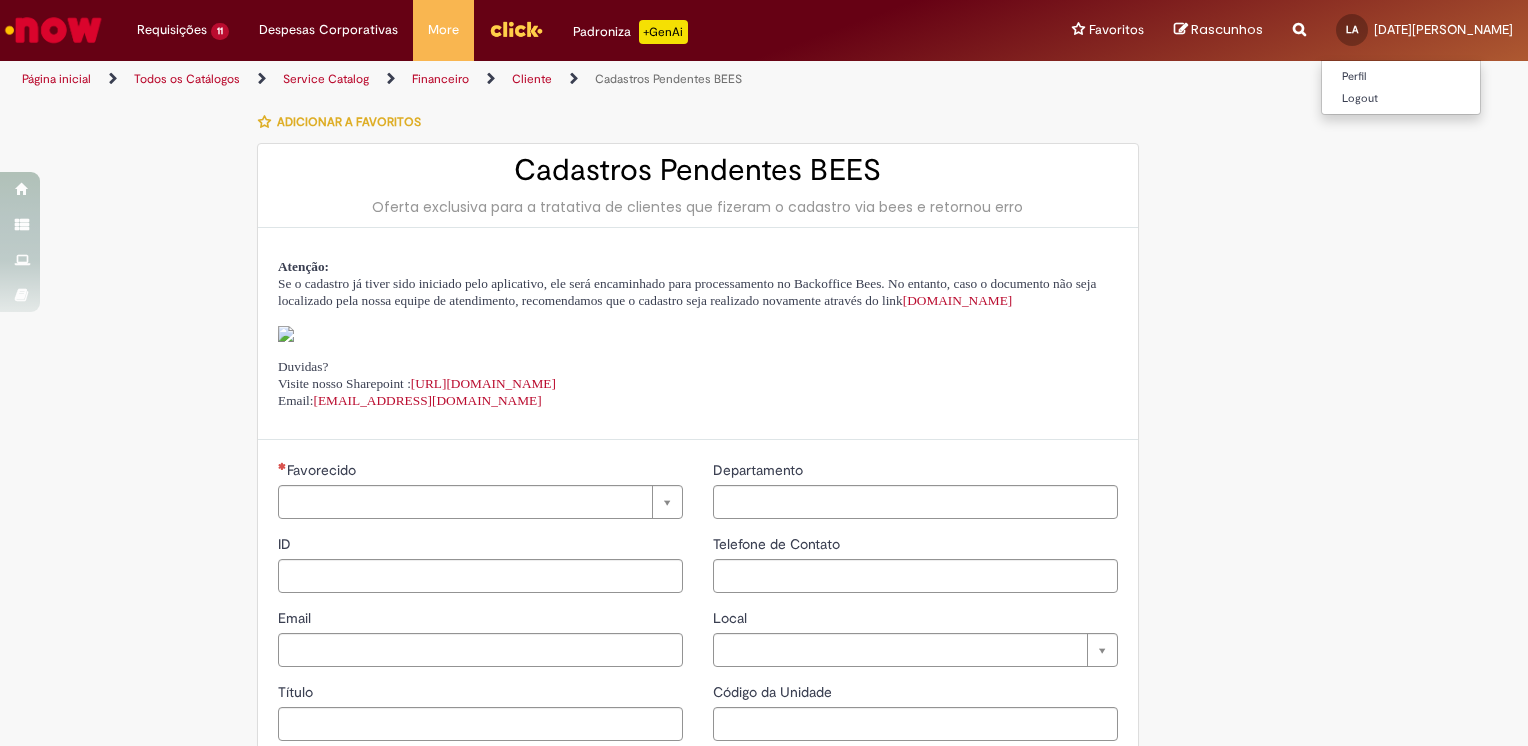 type on "********" 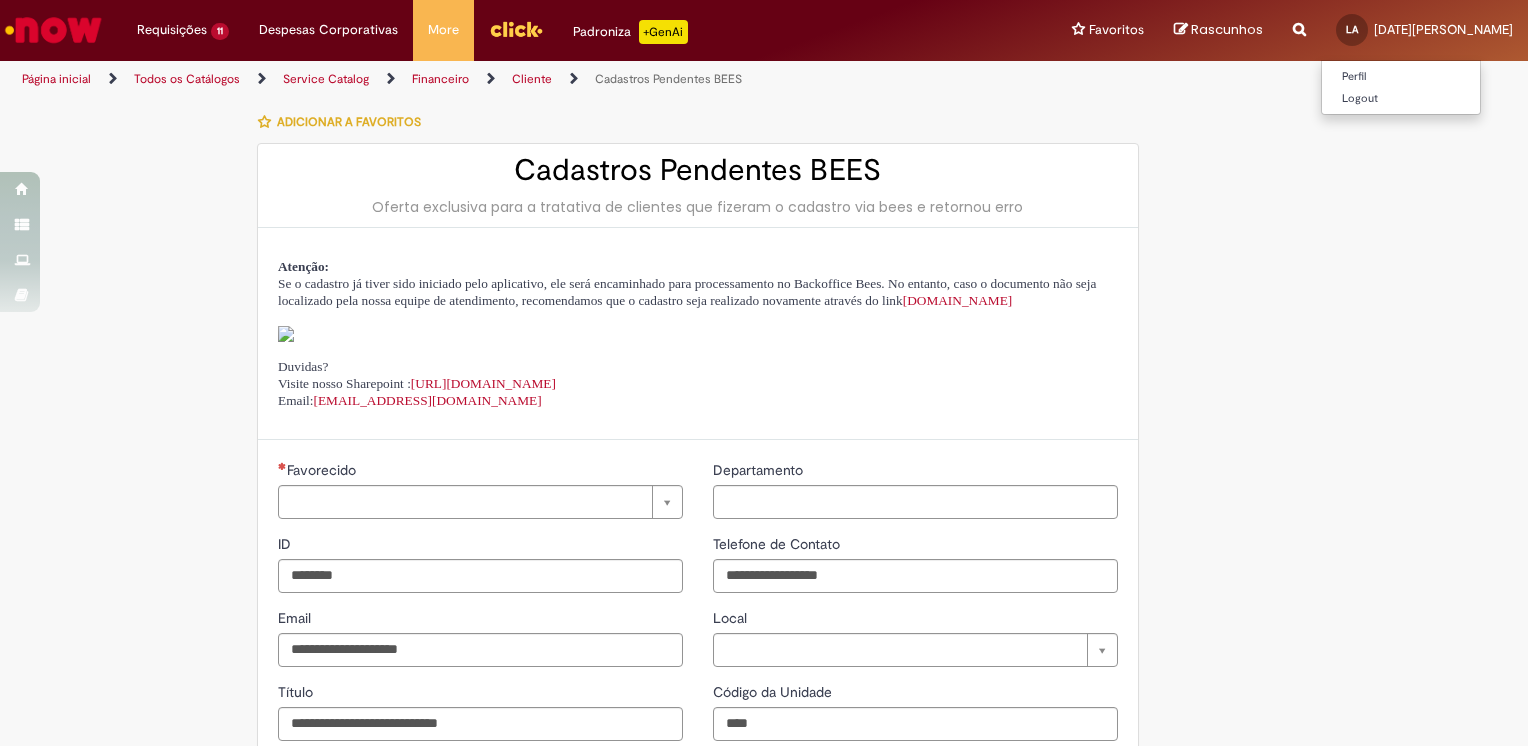type on "**********" 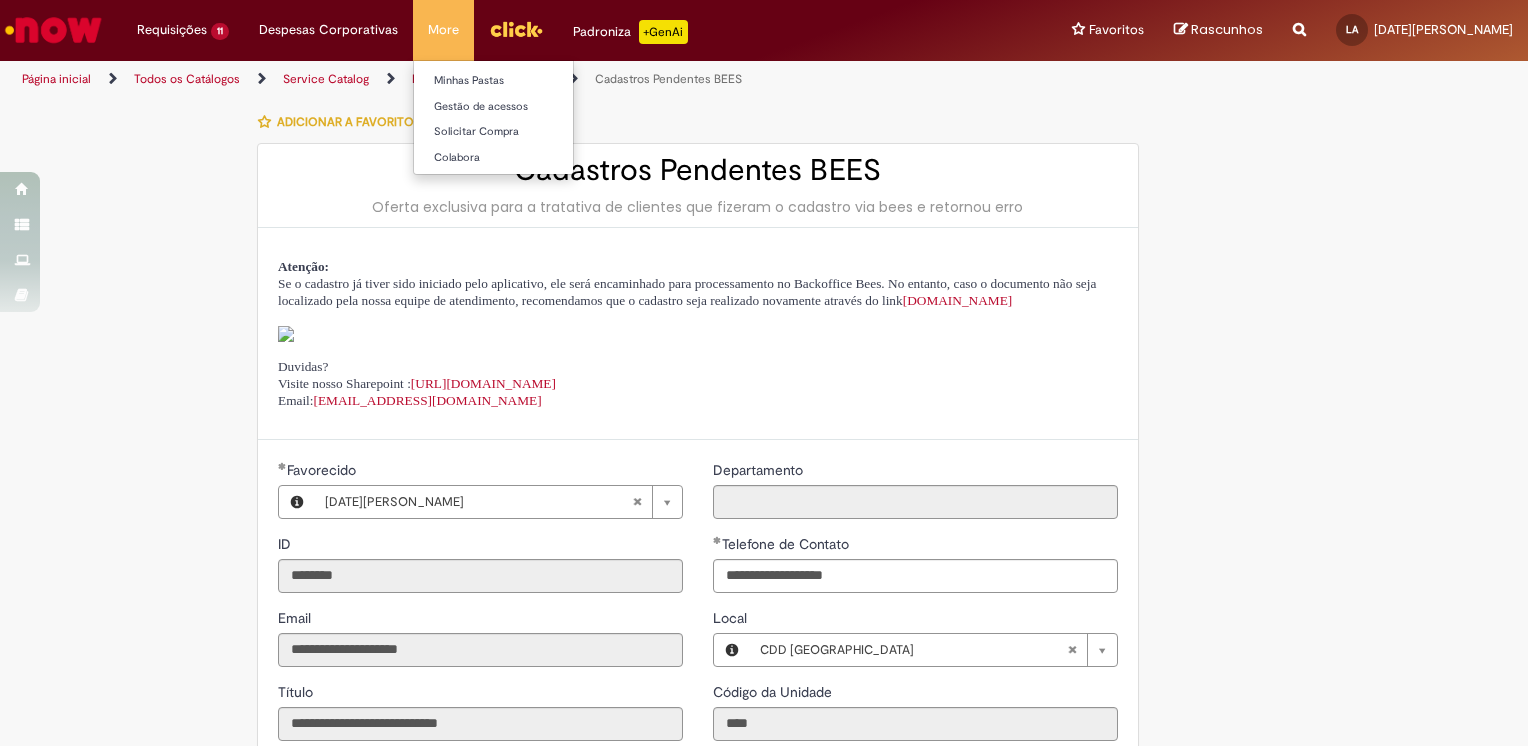 click on "More
Minhas Pastas
Gestão de acessos
Solicitar Compra
Colabora" at bounding box center [443, 30] 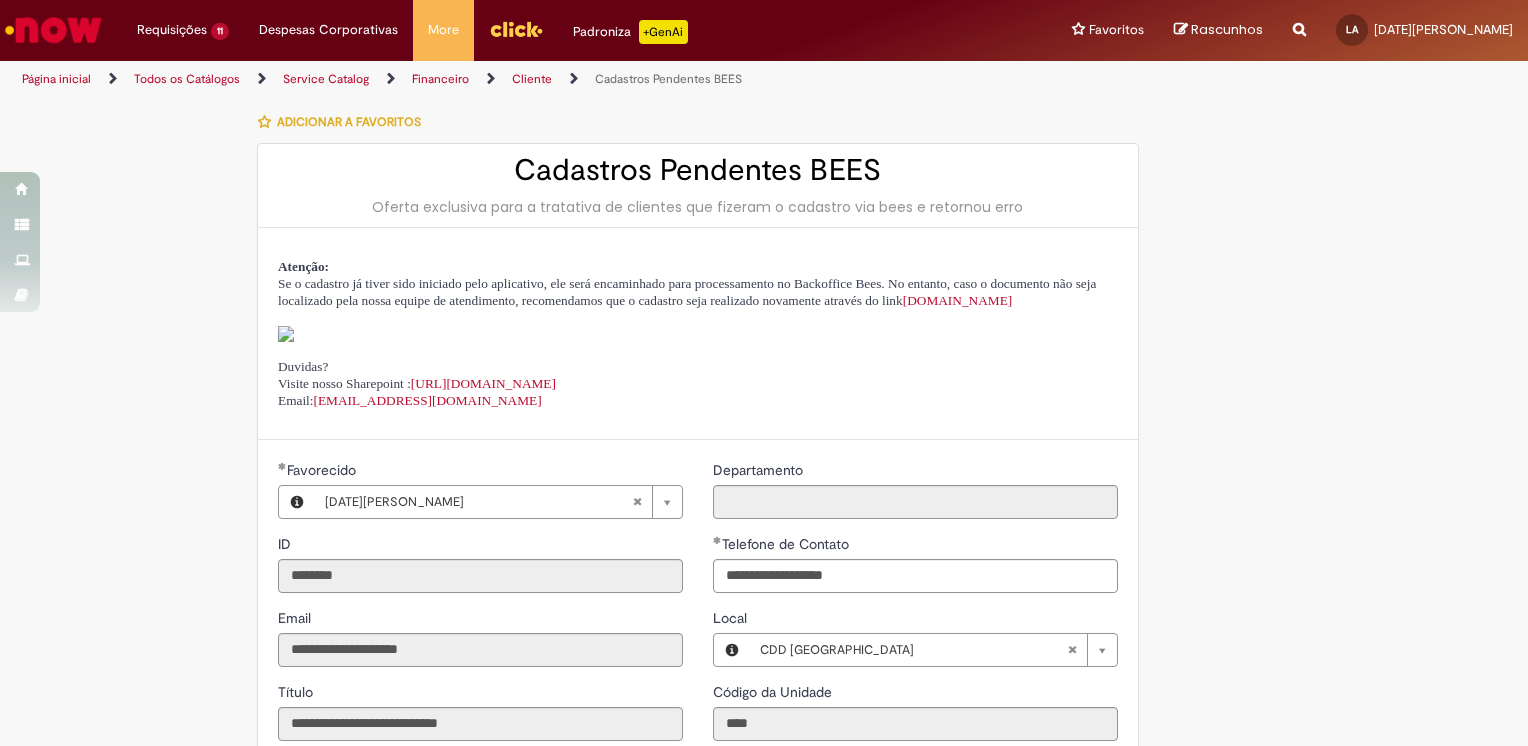 click on "Financeiro" at bounding box center [440, 79] 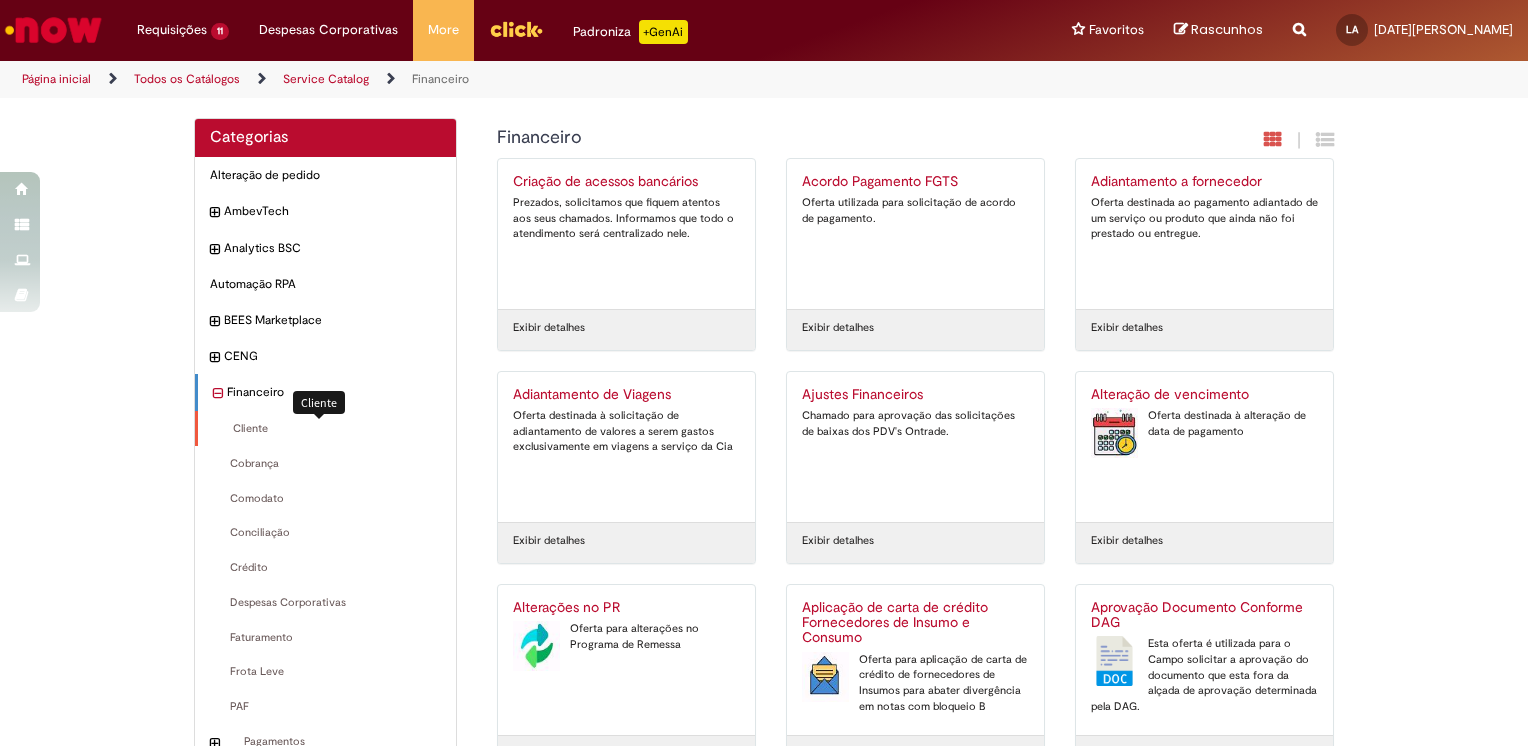 click on "Cliente
Itens" at bounding box center [327, 429] 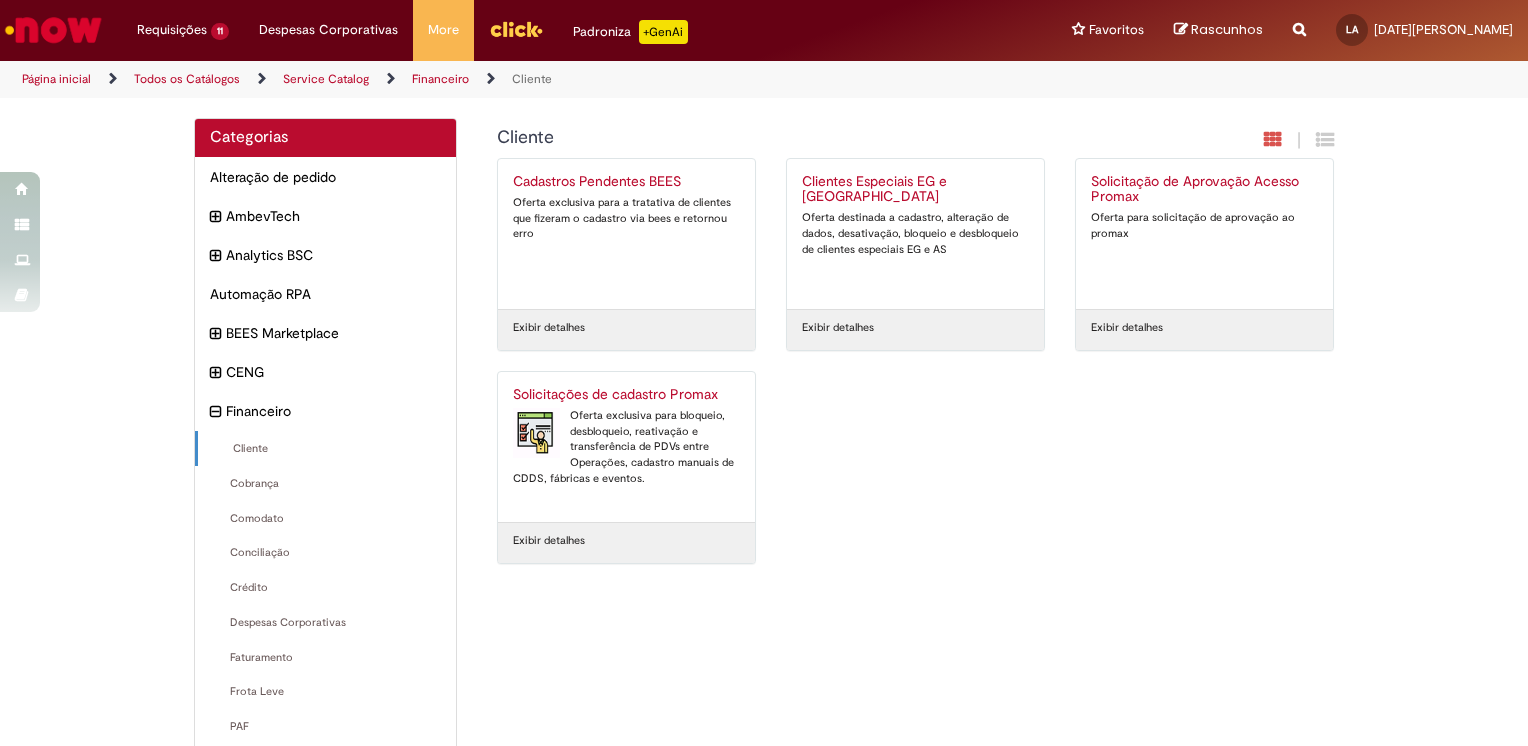 click on "Exibir detalhes" at bounding box center (1204, 329) 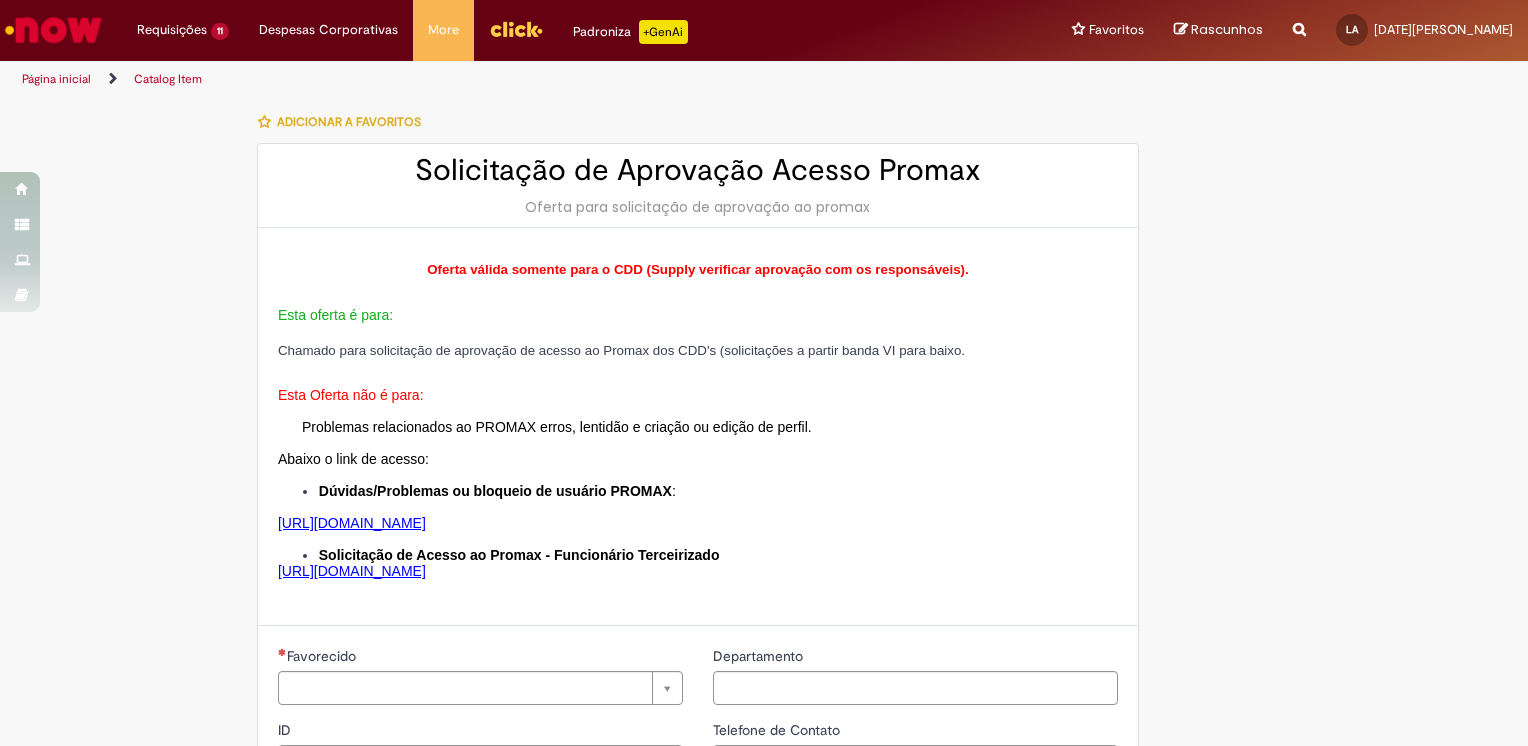 type on "********" 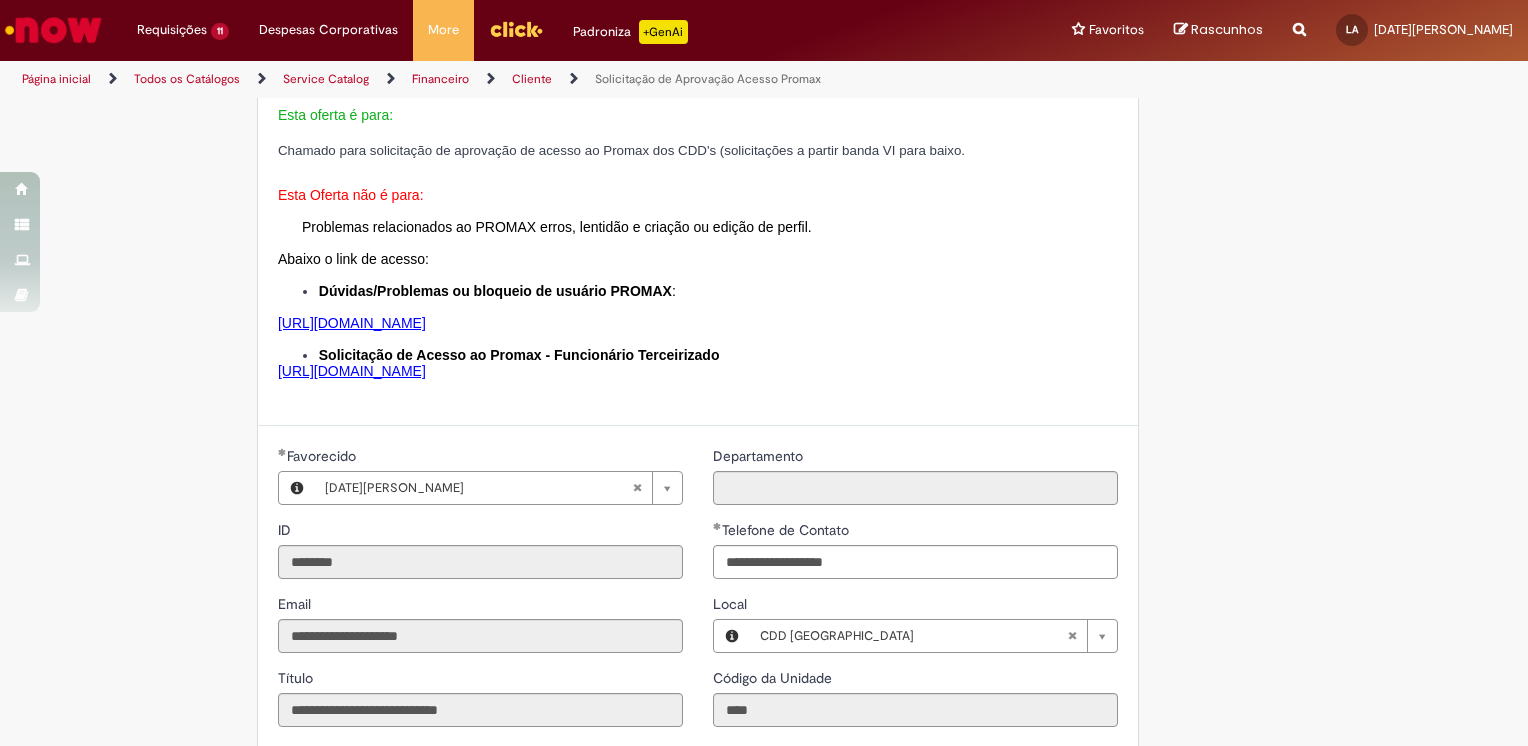 scroll, scrollTop: 0, scrollLeft: 0, axis: both 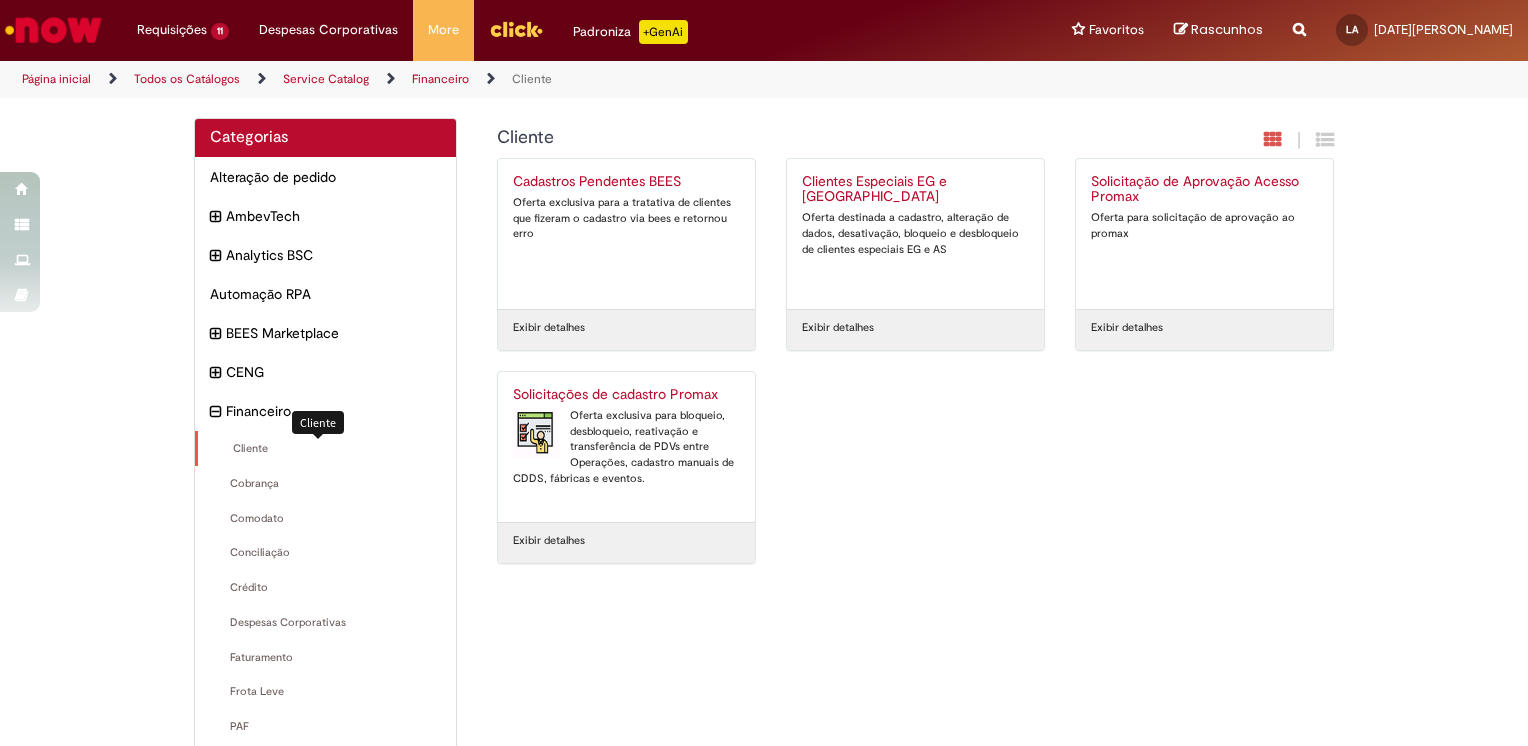 click on "Cliente
Itens" at bounding box center [327, 449] 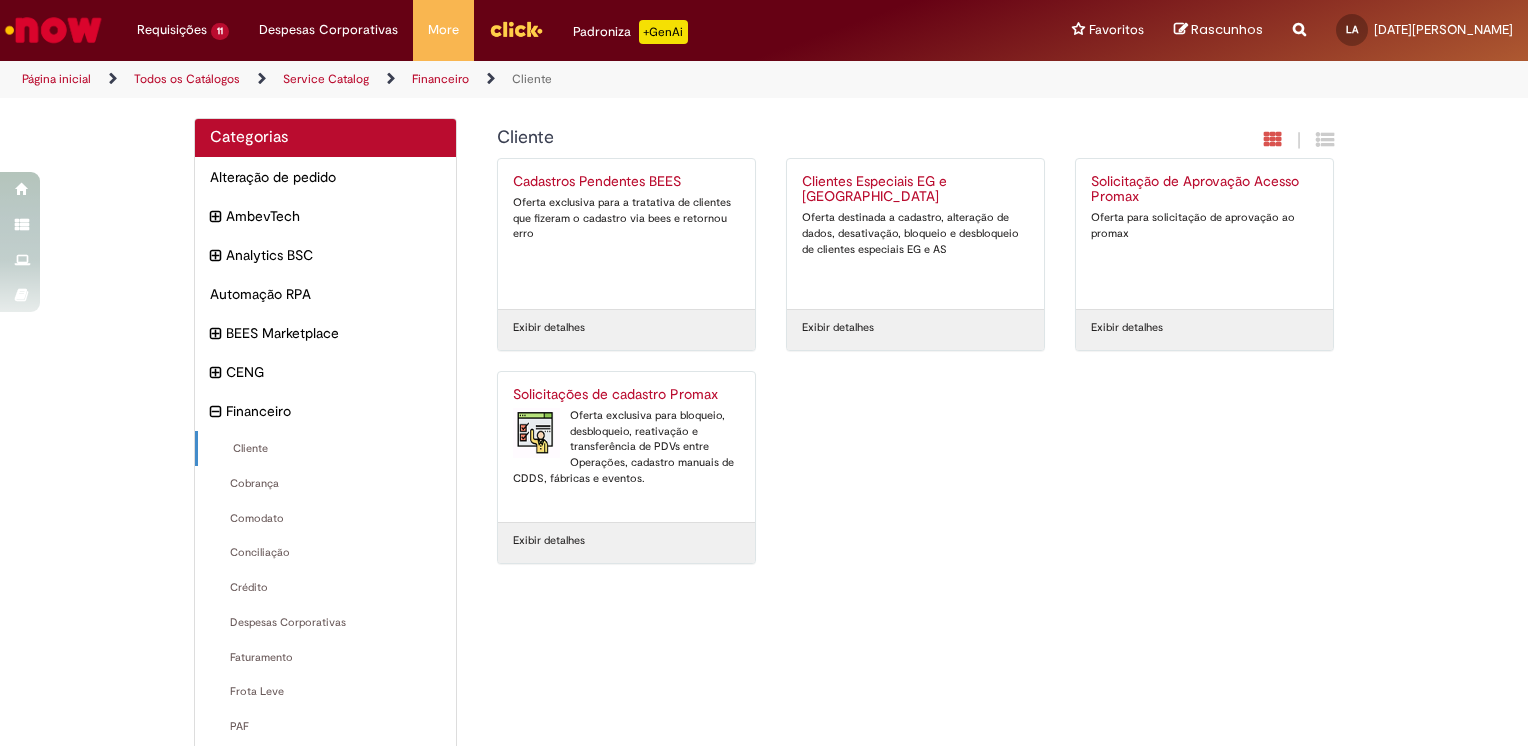 click on "Cadastros Pendentes BEES" at bounding box center [626, 182] 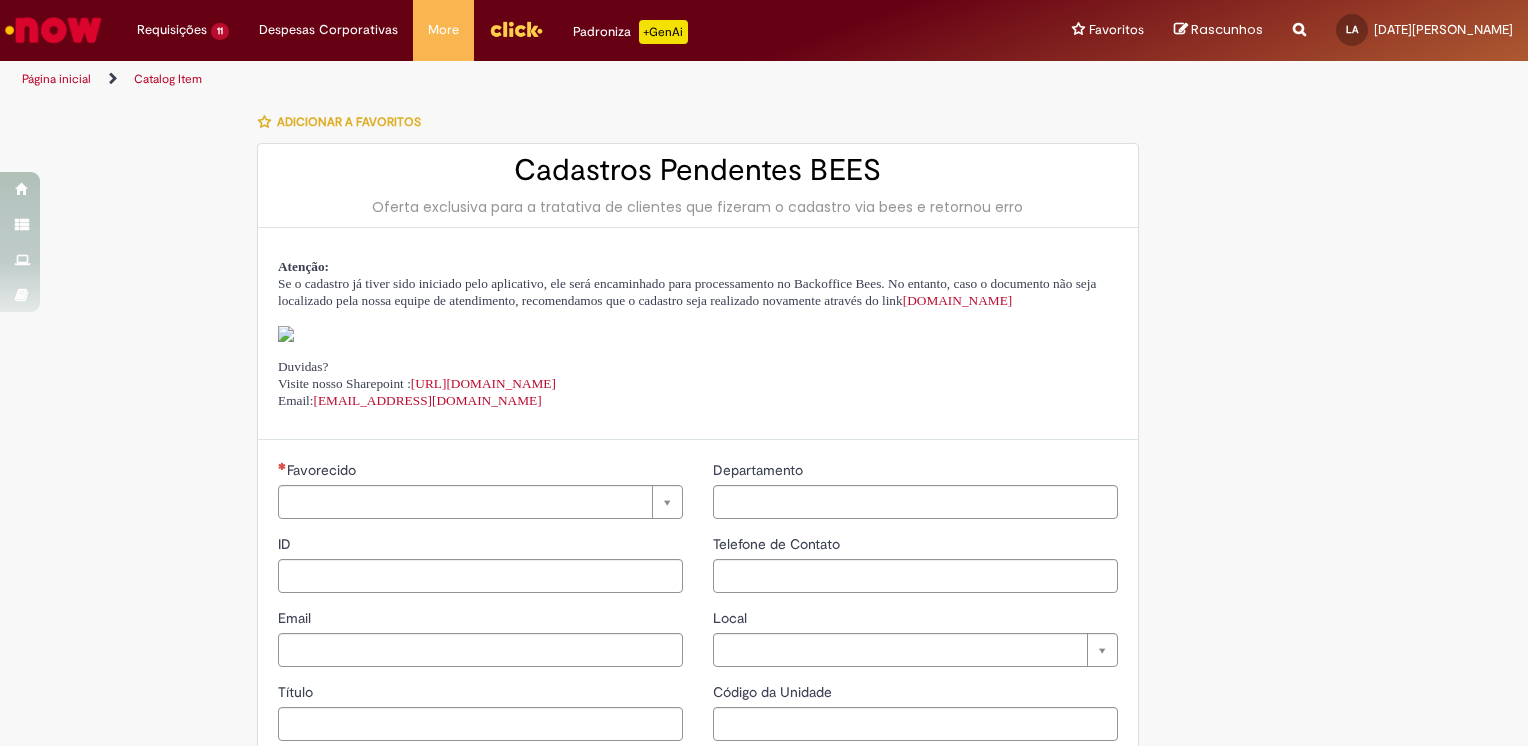 type on "********" 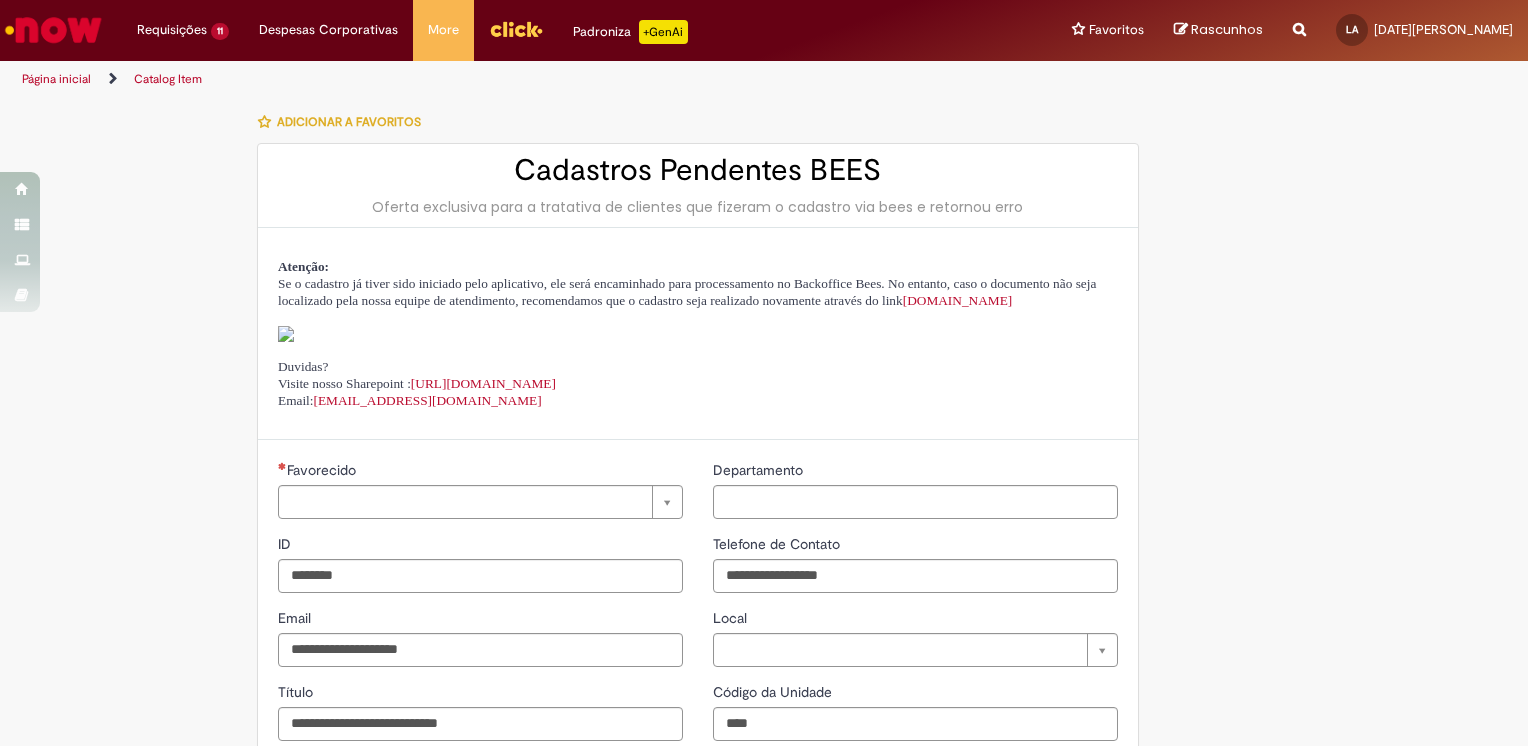 type on "**********" 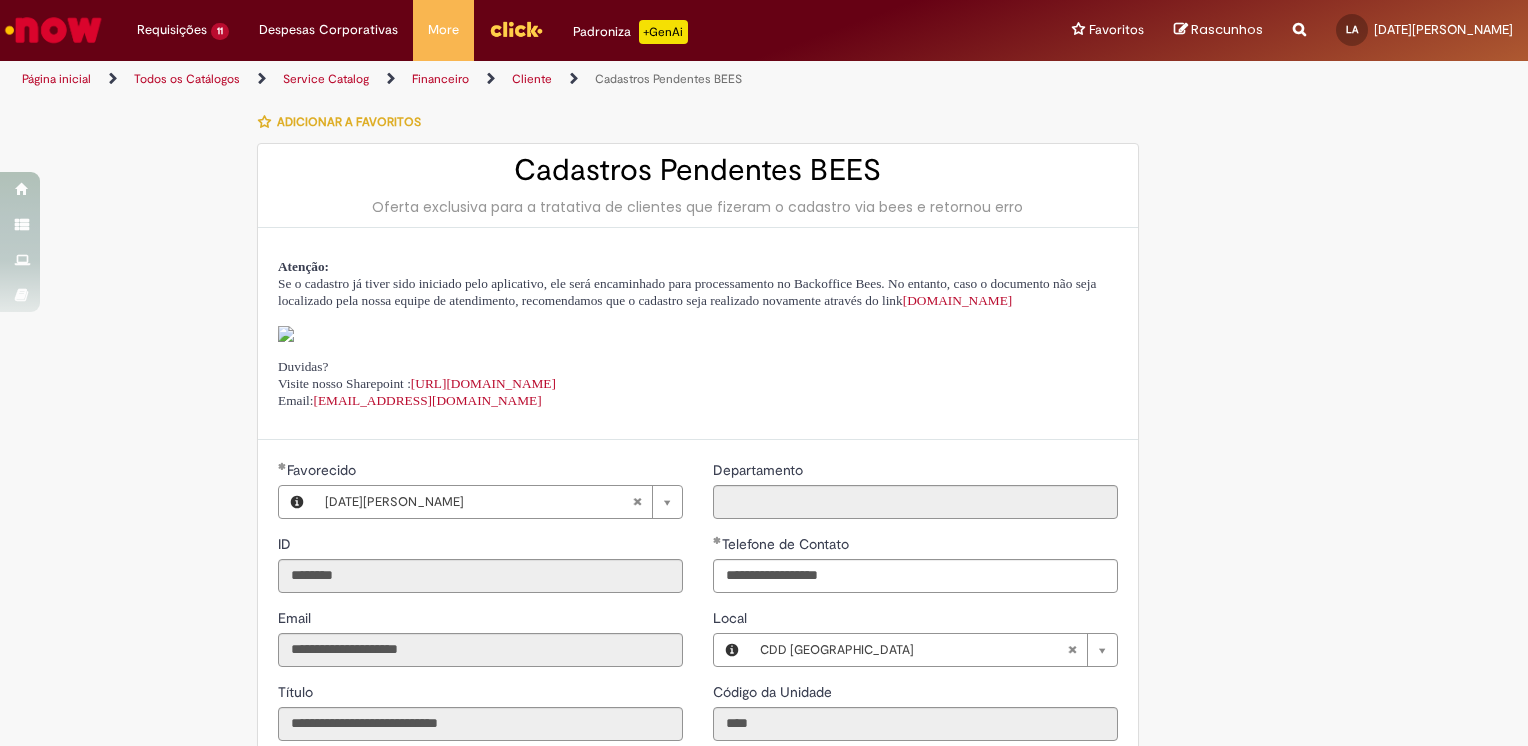 type on "**********" 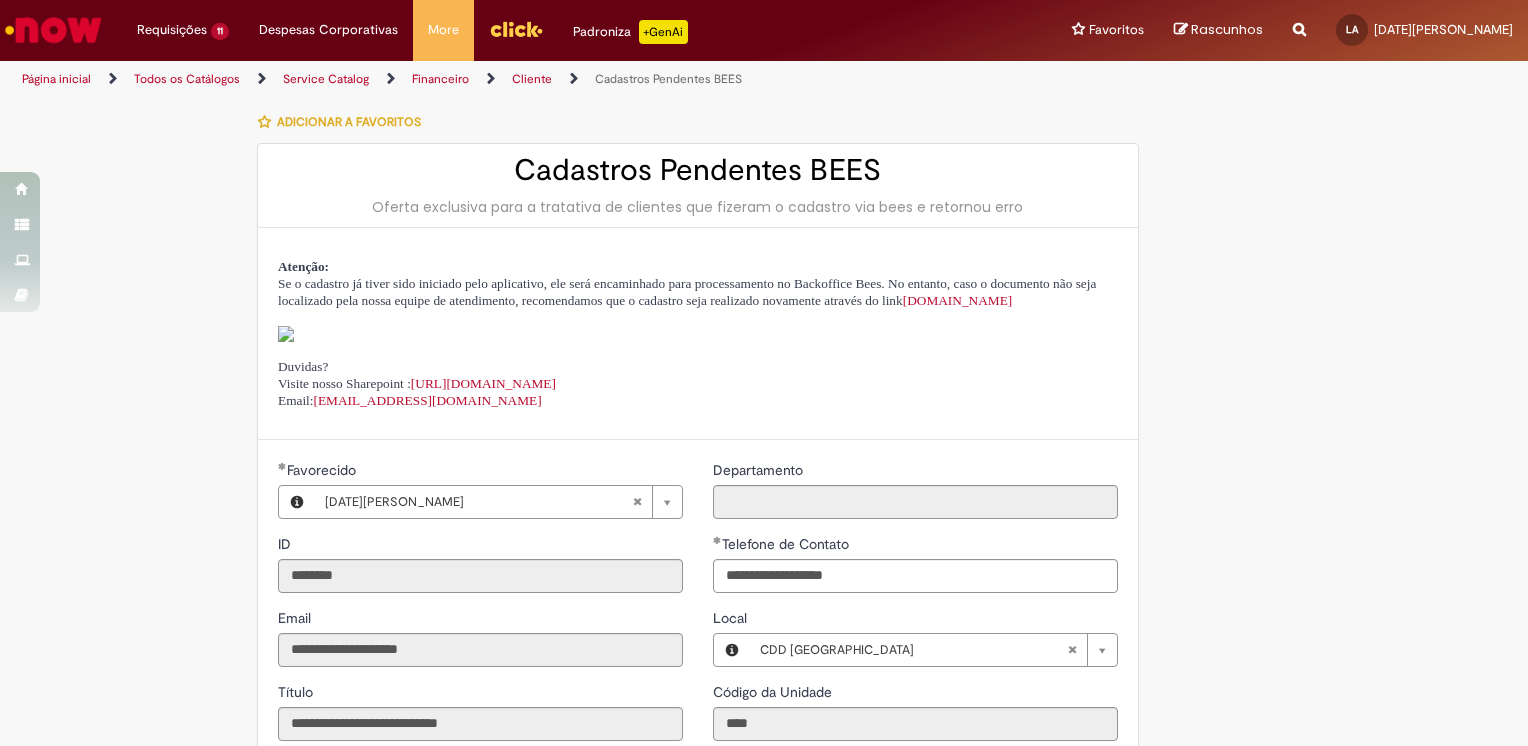 scroll, scrollTop: 300, scrollLeft: 0, axis: vertical 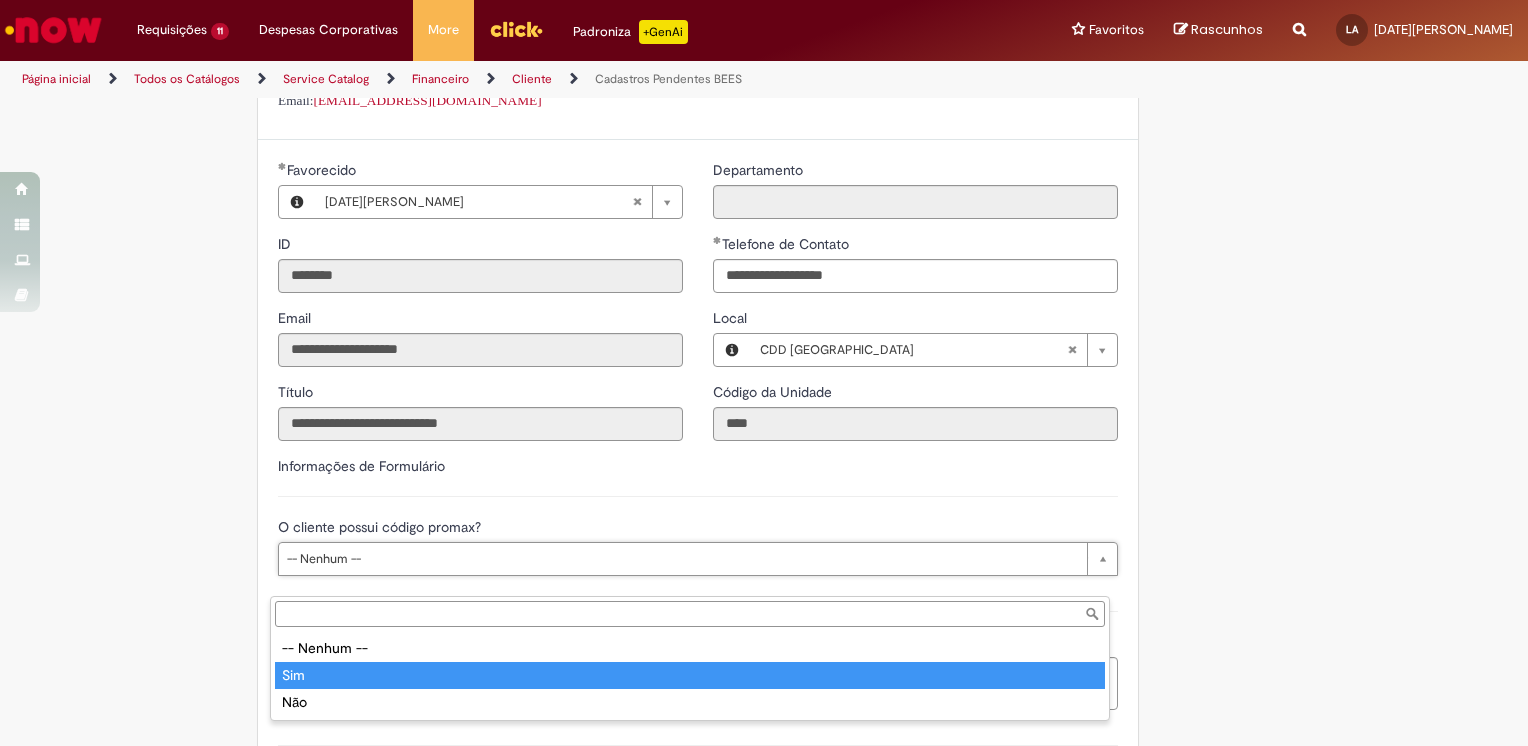 type on "***" 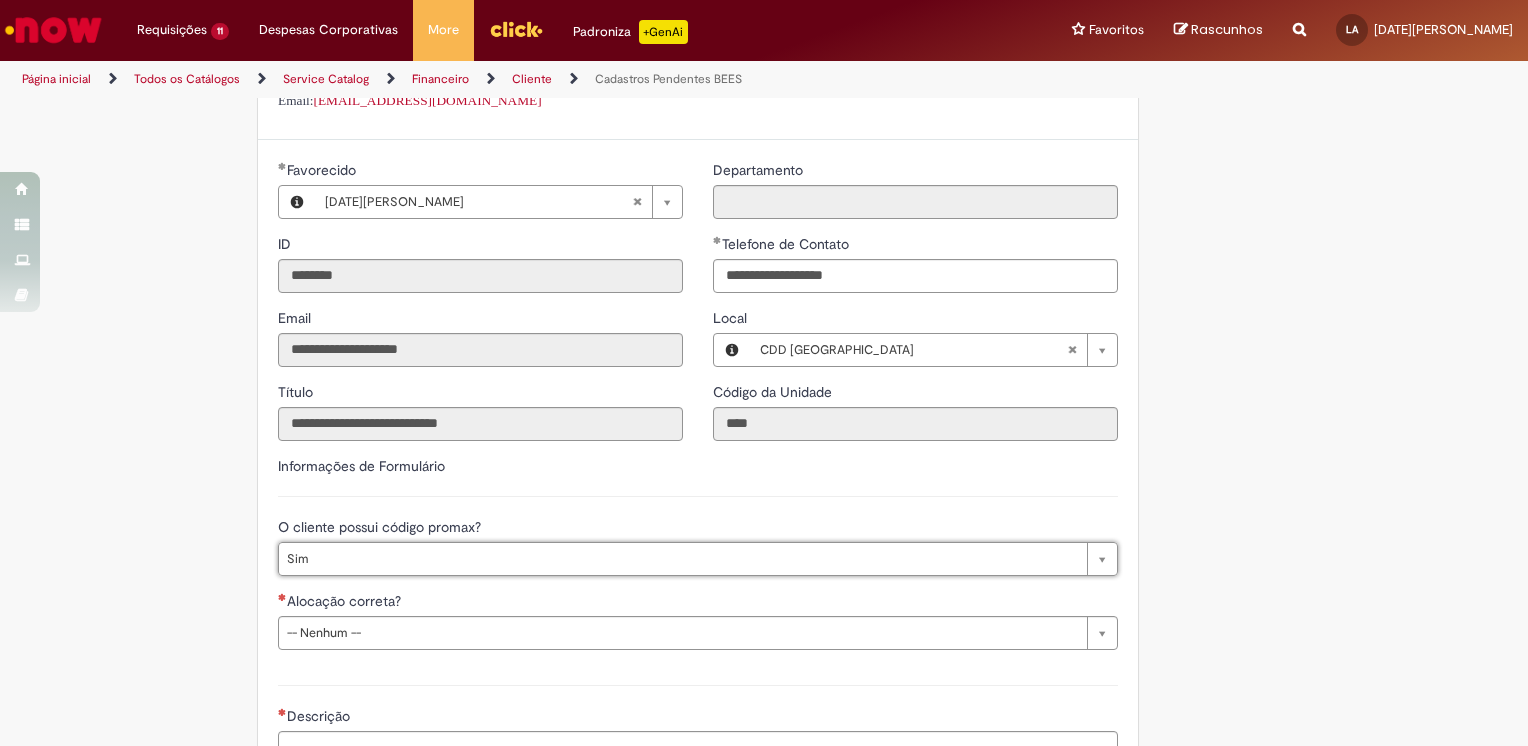 scroll, scrollTop: 500, scrollLeft: 0, axis: vertical 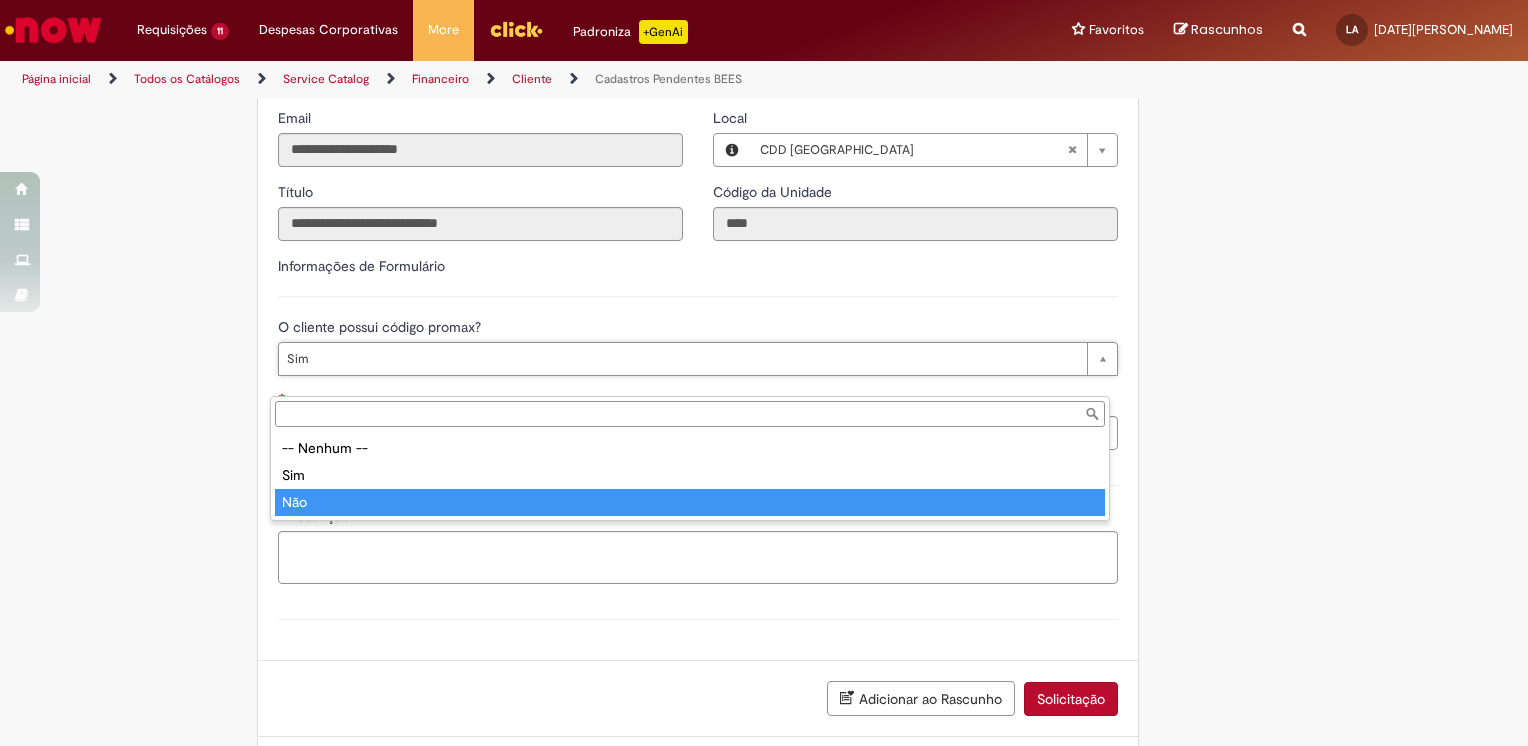 type on "***" 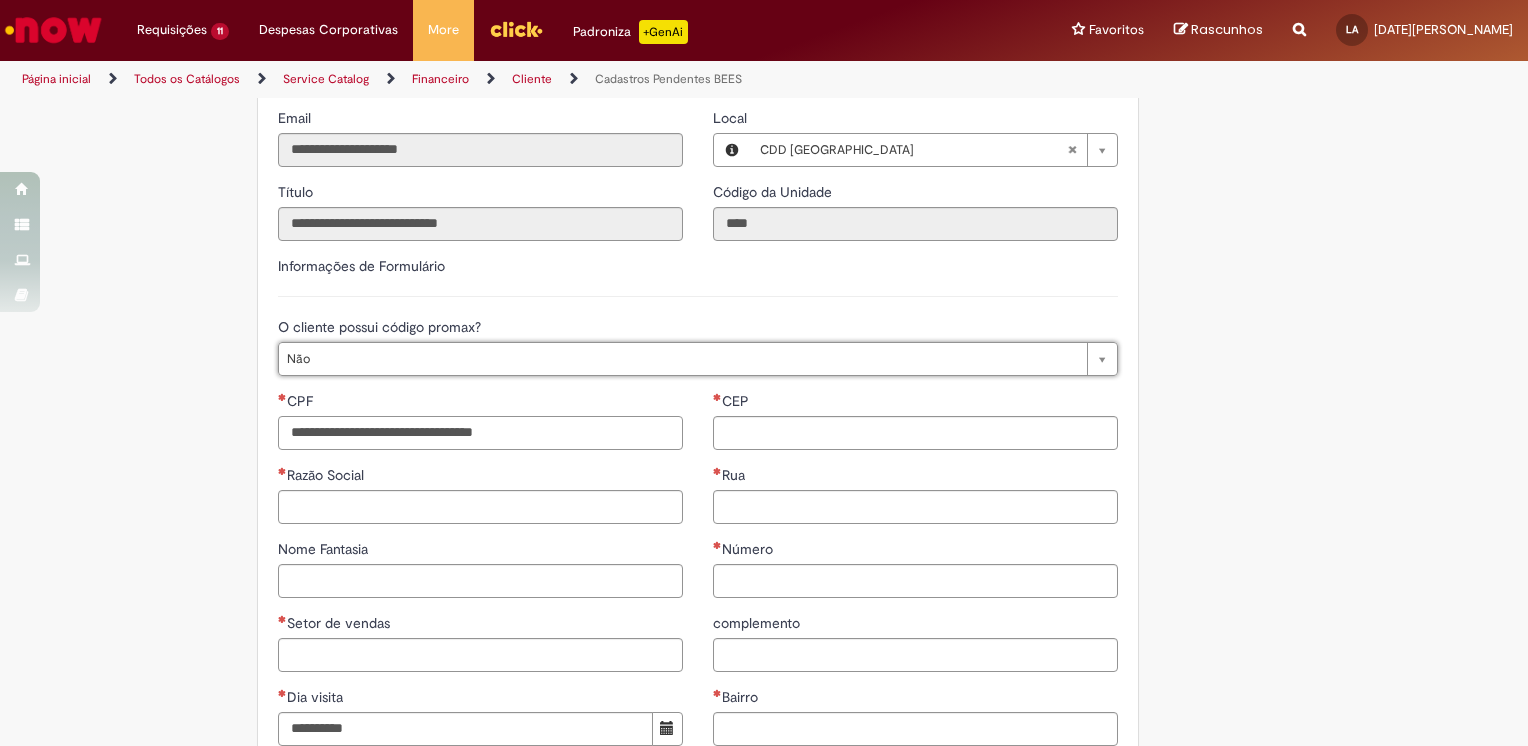 click on "CPF" at bounding box center (480, 433) 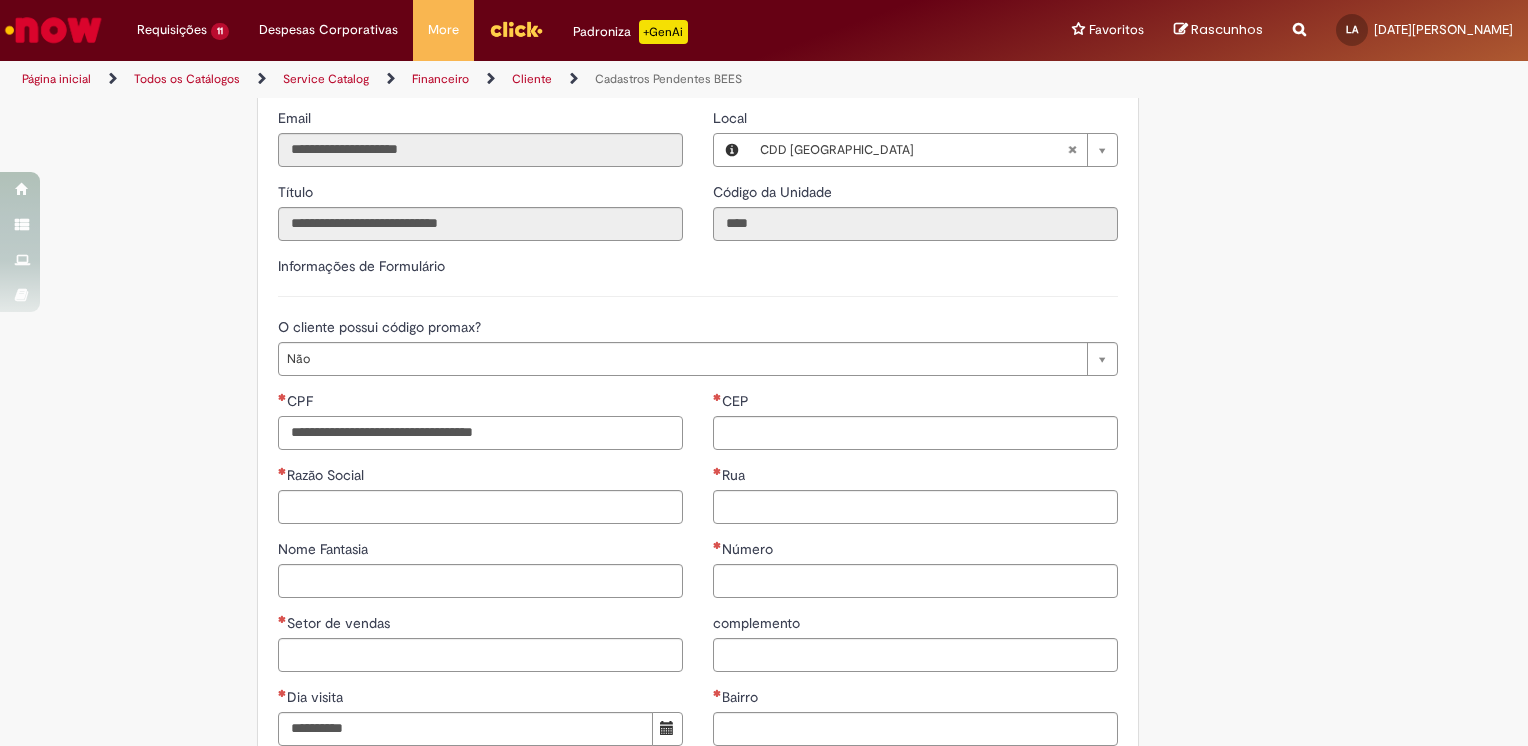 paste on "**********" 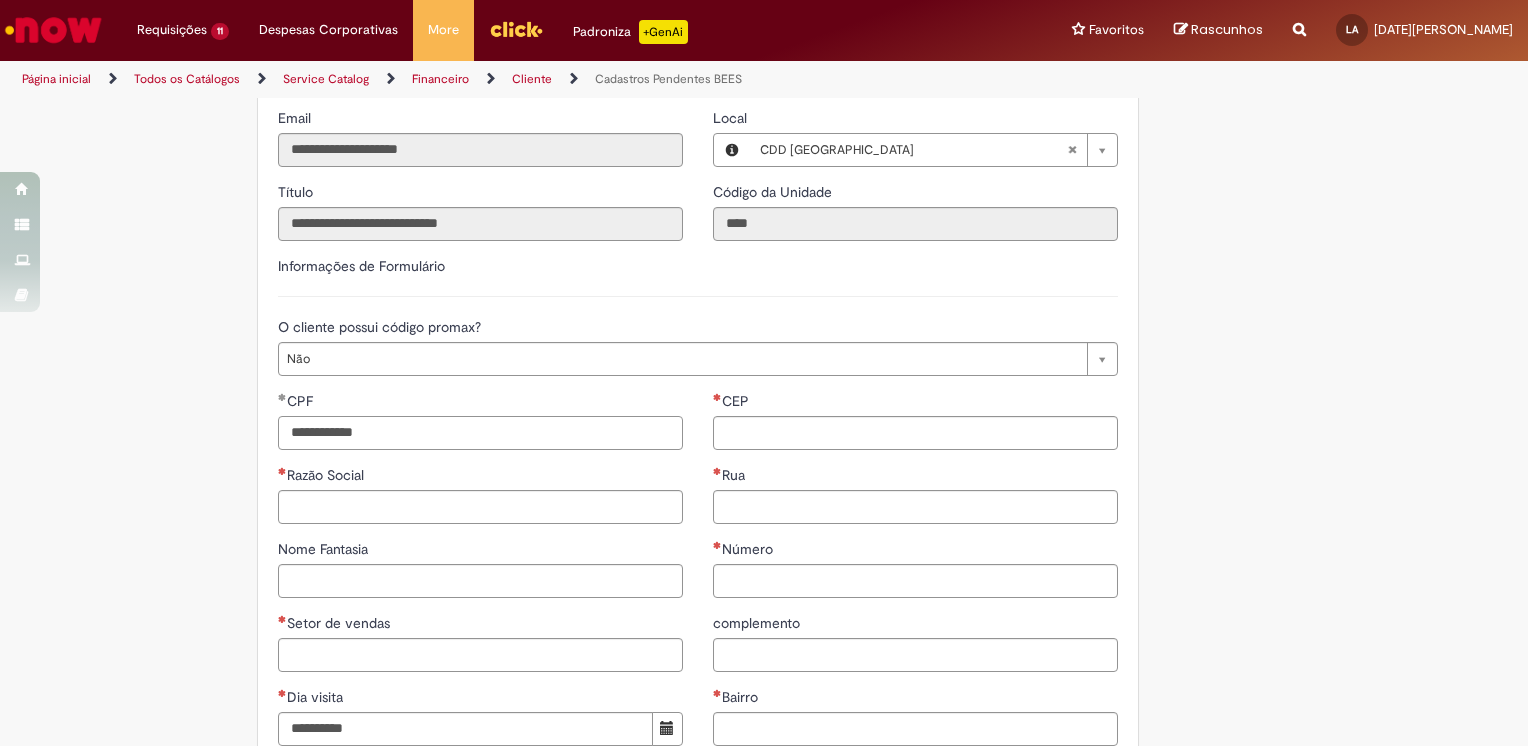 type 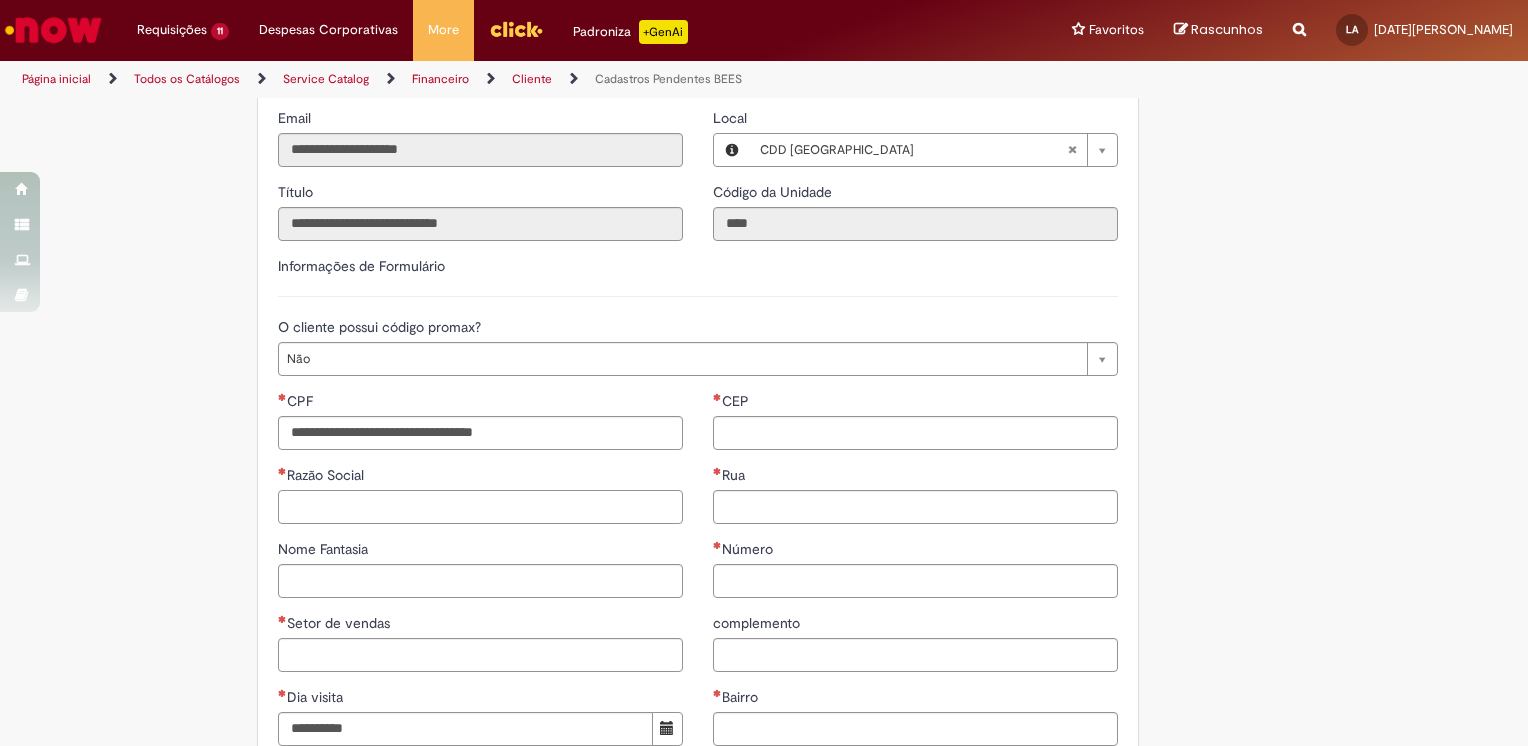 click on "Razão Social" at bounding box center (480, 507) 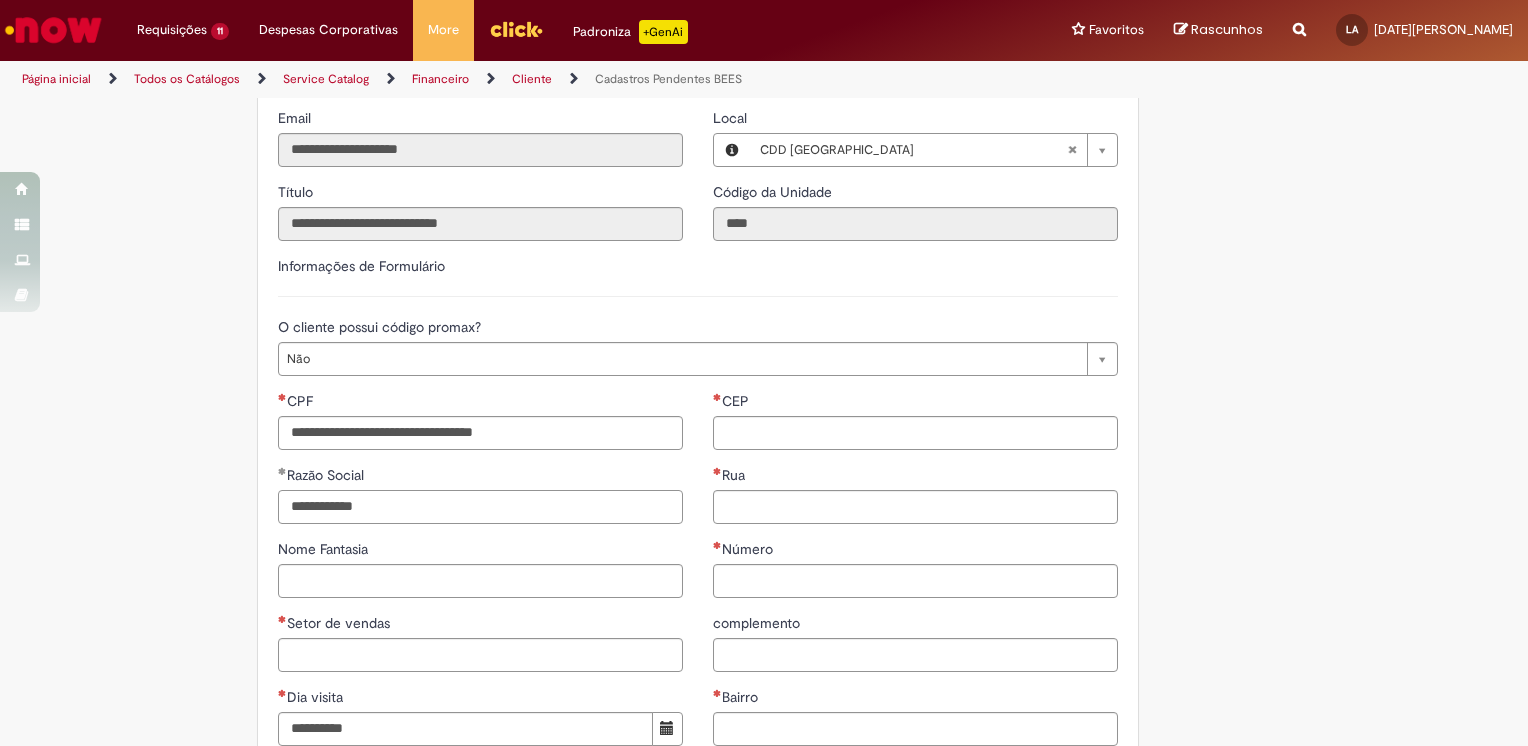 type on "**********" 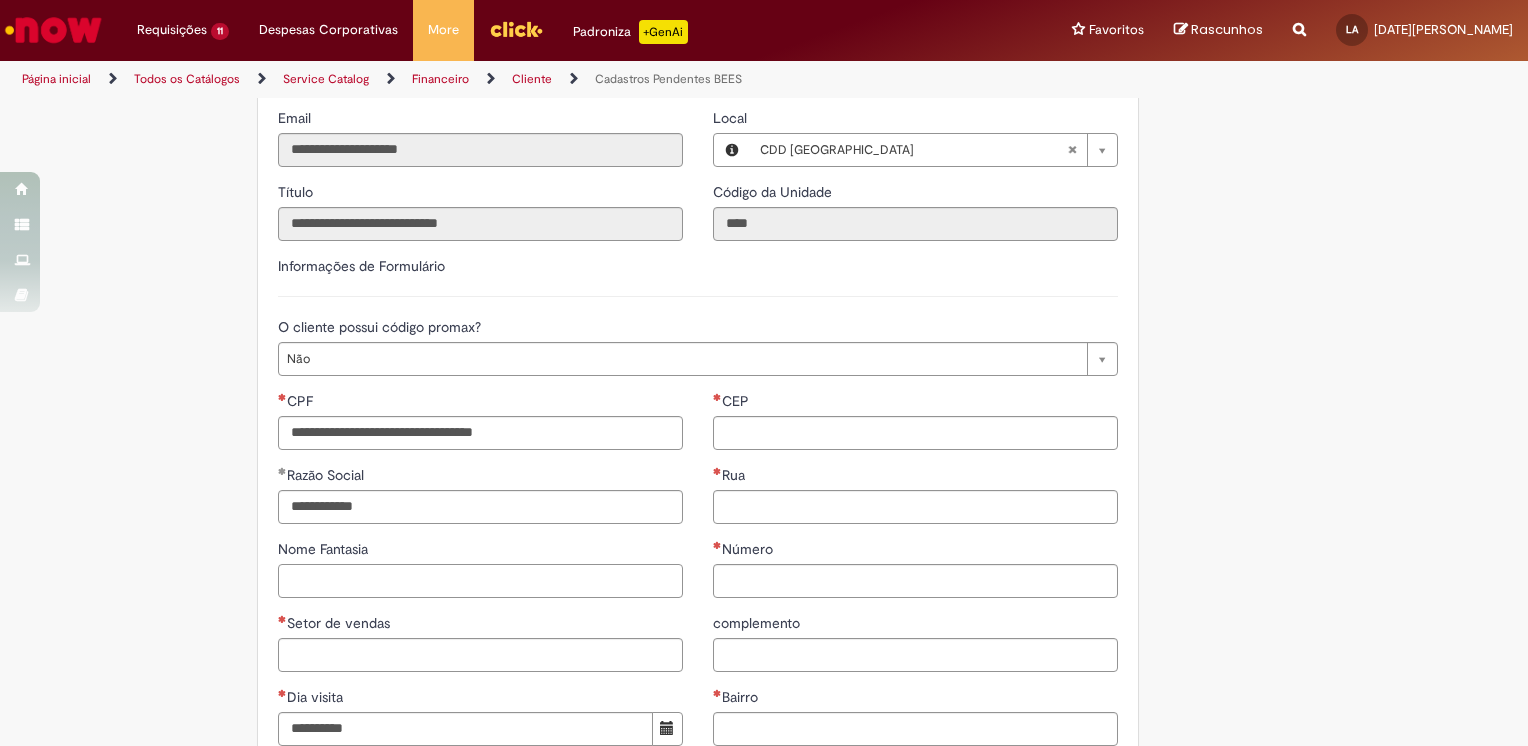 click on "Nome Fantasia" at bounding box center [480, 581] 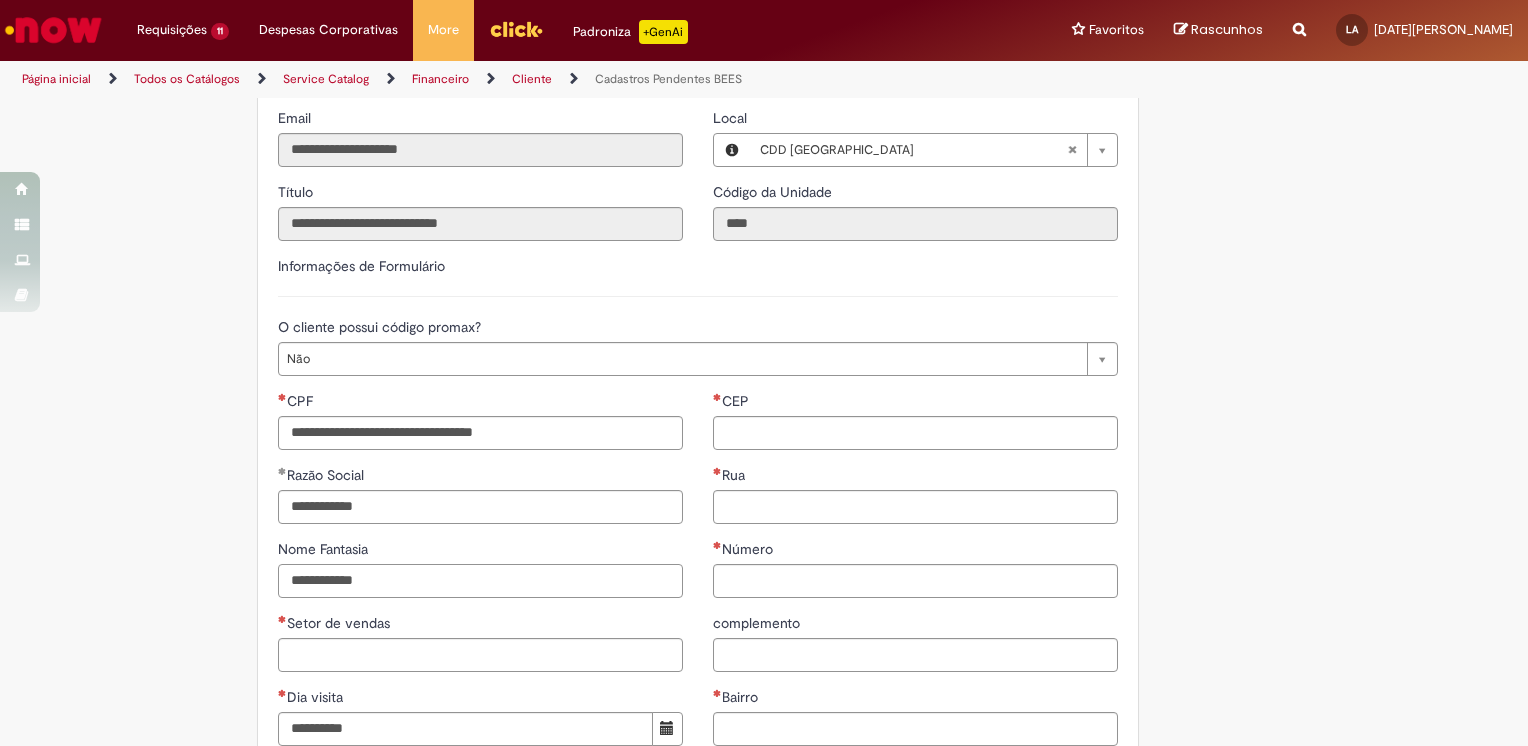 type on "**********" 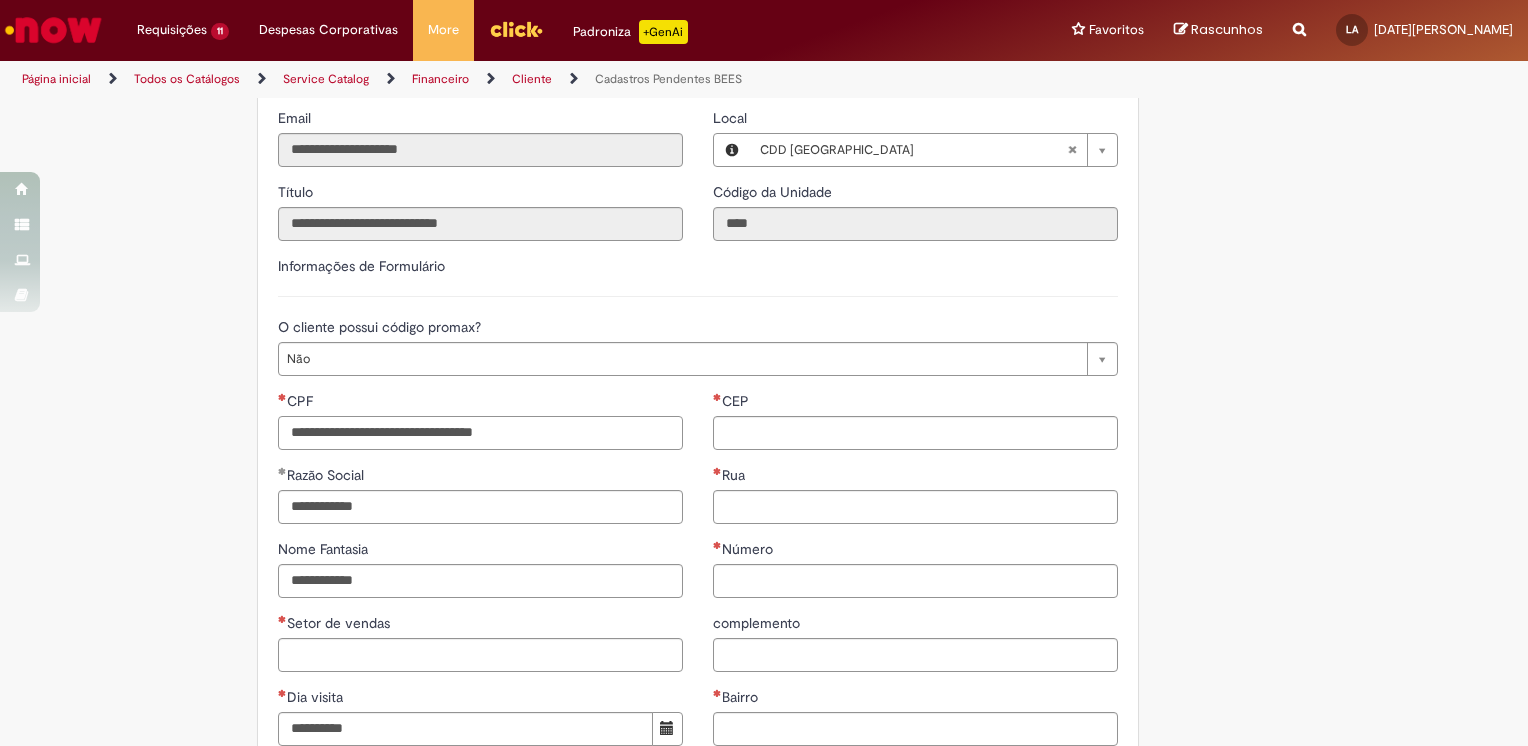 click on "CPF" at bounding box center (480, 433) 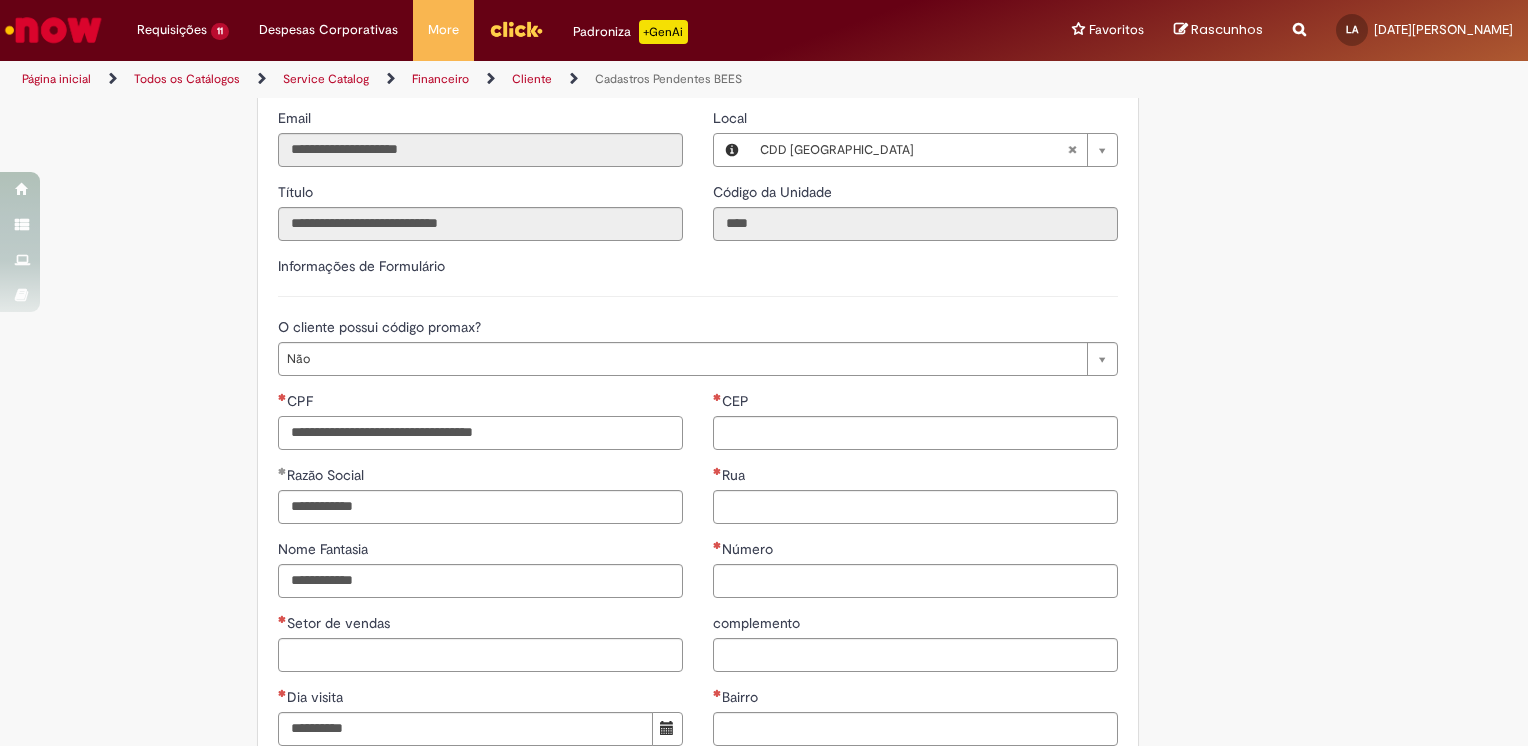 click on "CPF" at bounding box center [480, 433] 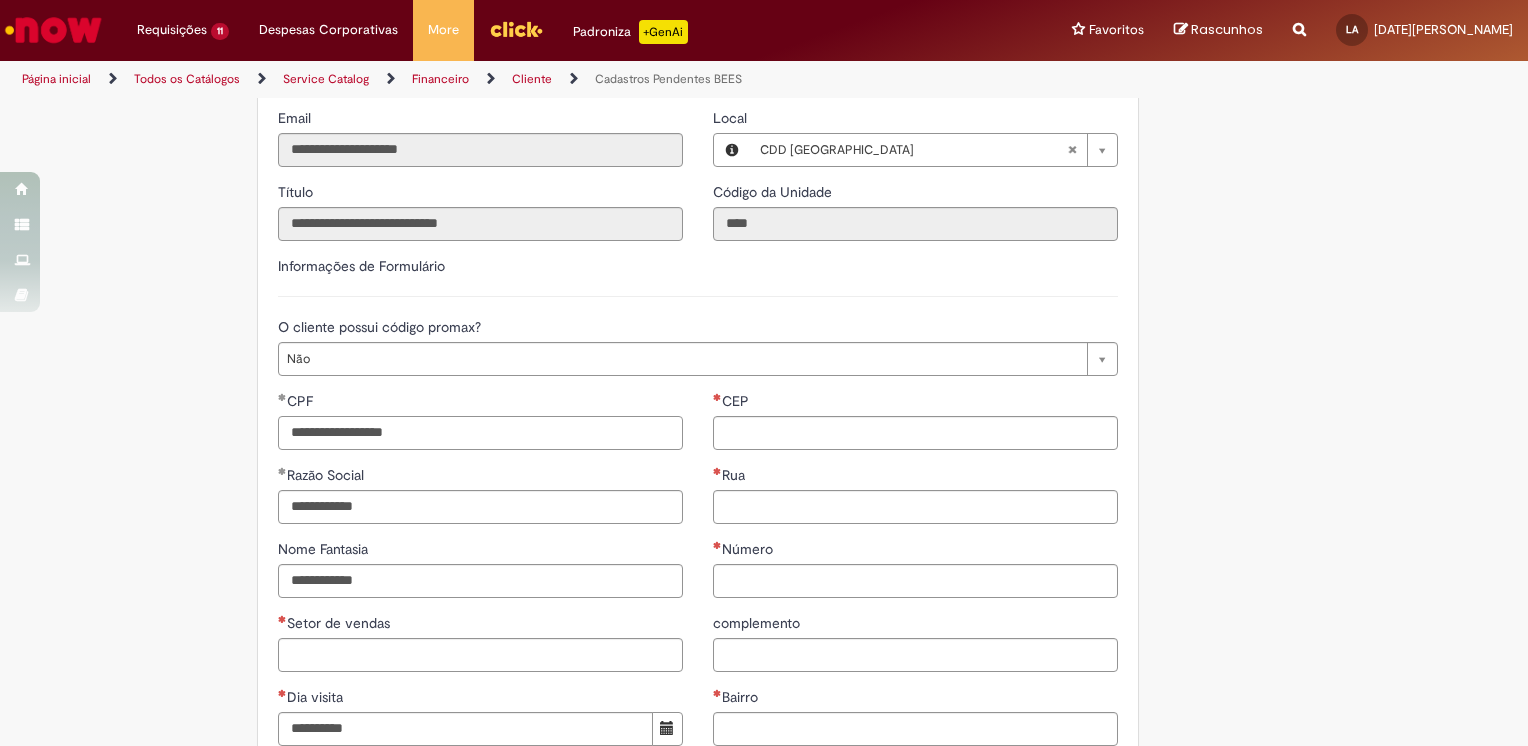 type on "**********" 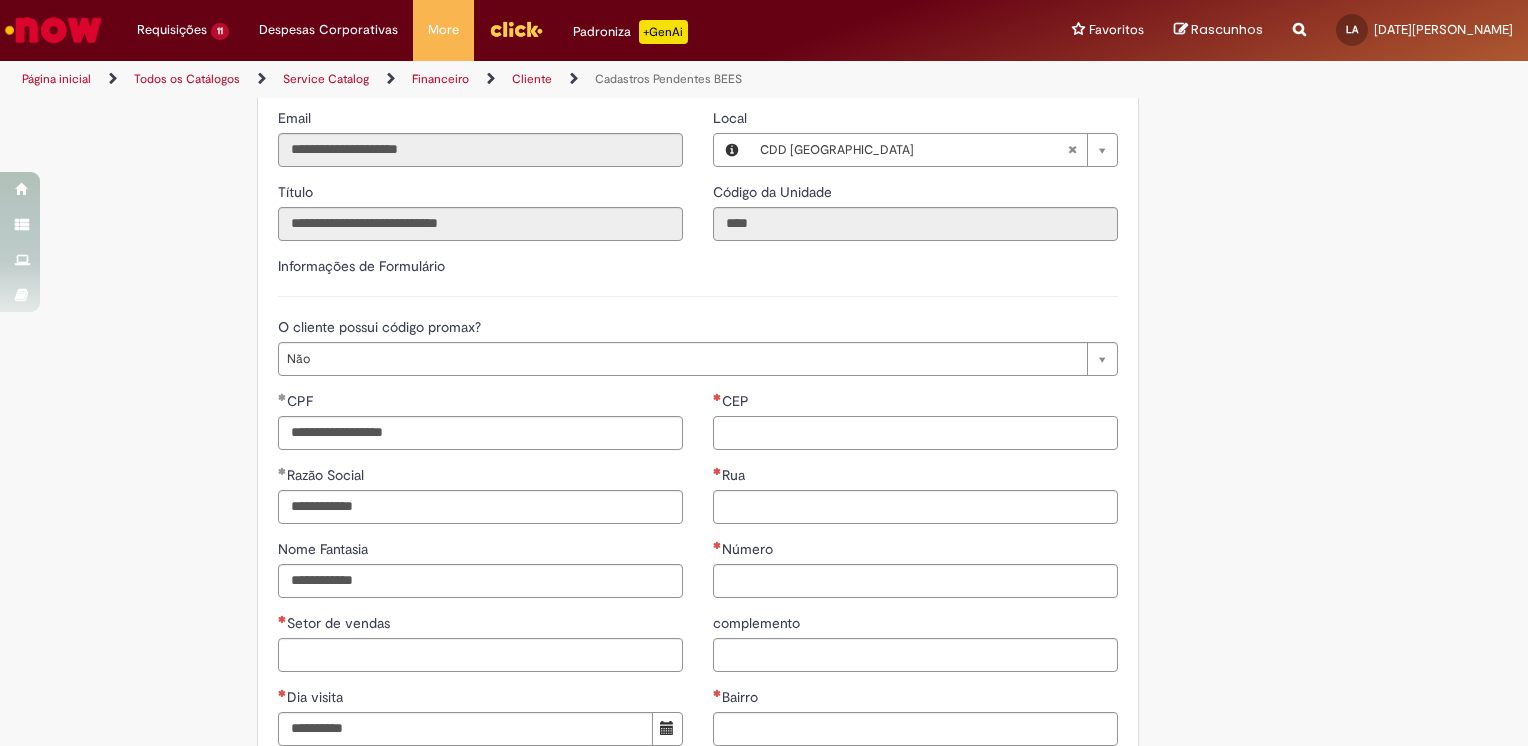 click on "CEP" at bounding box center (915, 433) 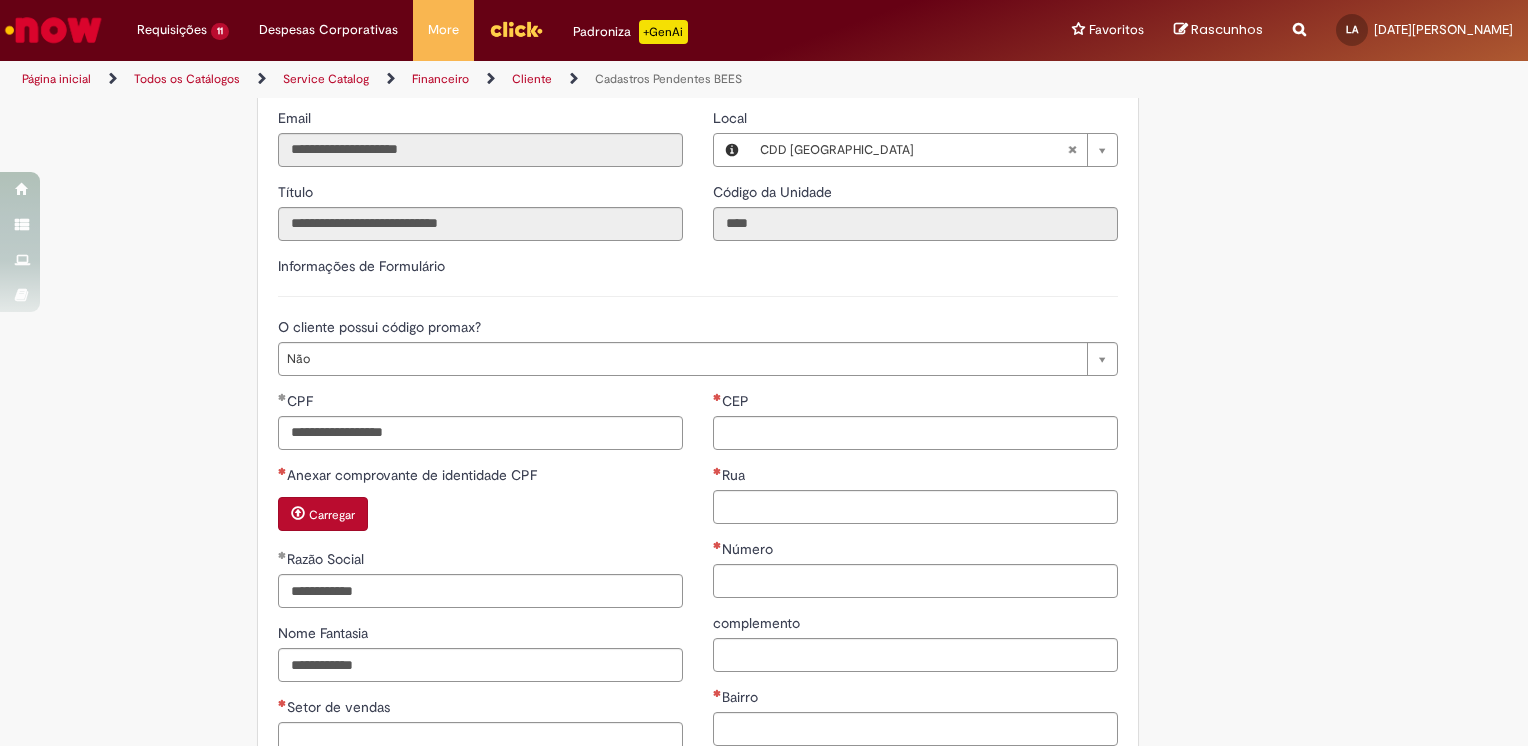 click on "Carregar" at bounding box center [332, 515] 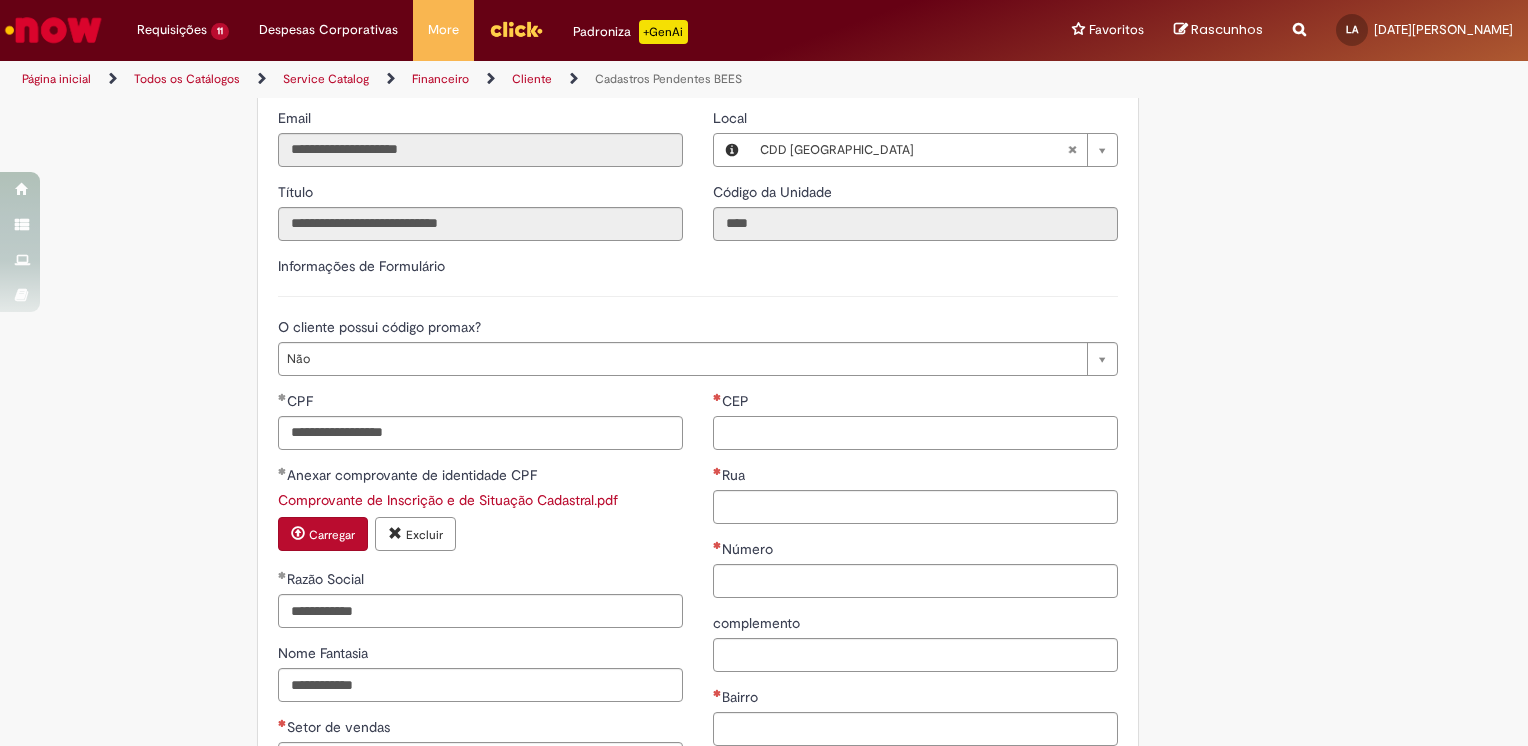 click on "CEP" at bounding box center [915, 433] 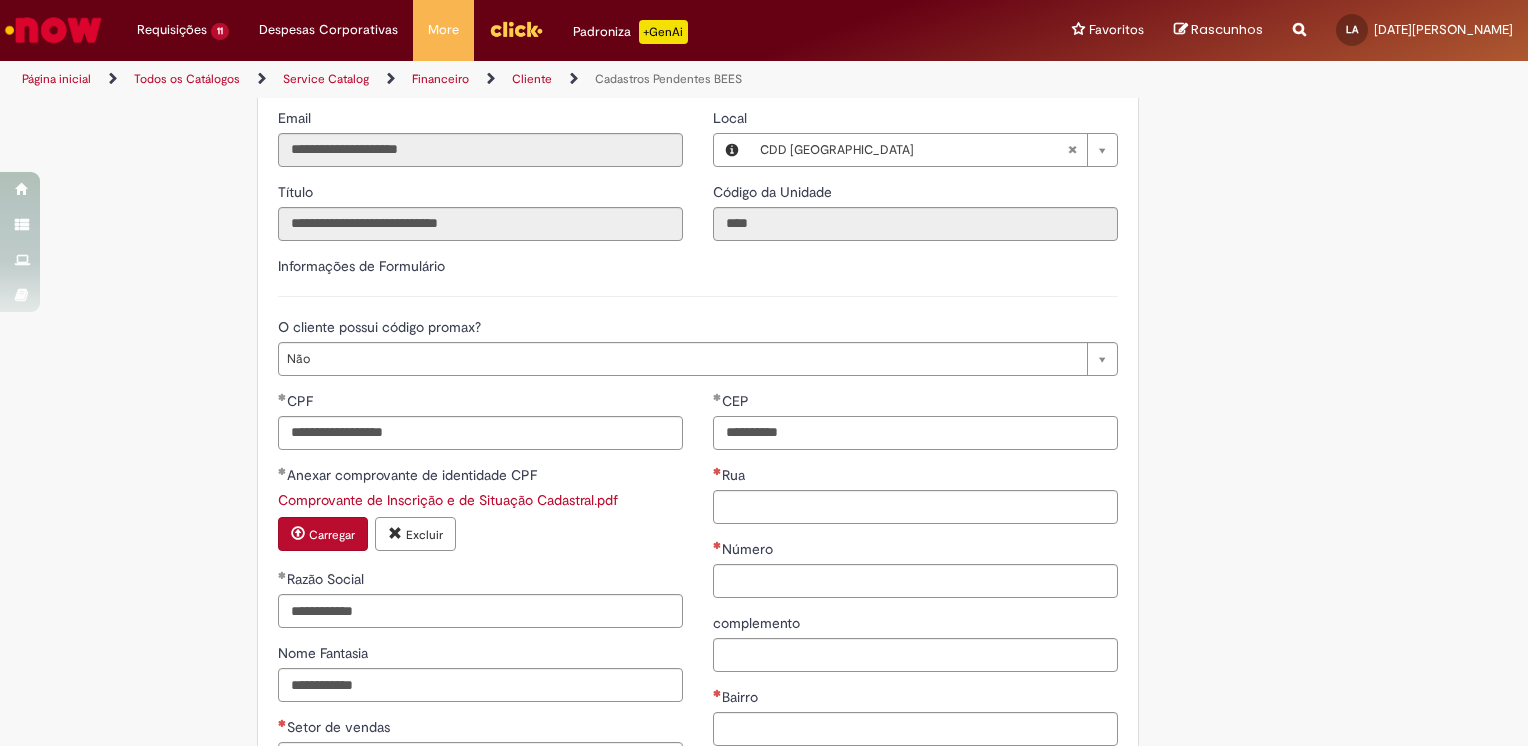 type on "**********" 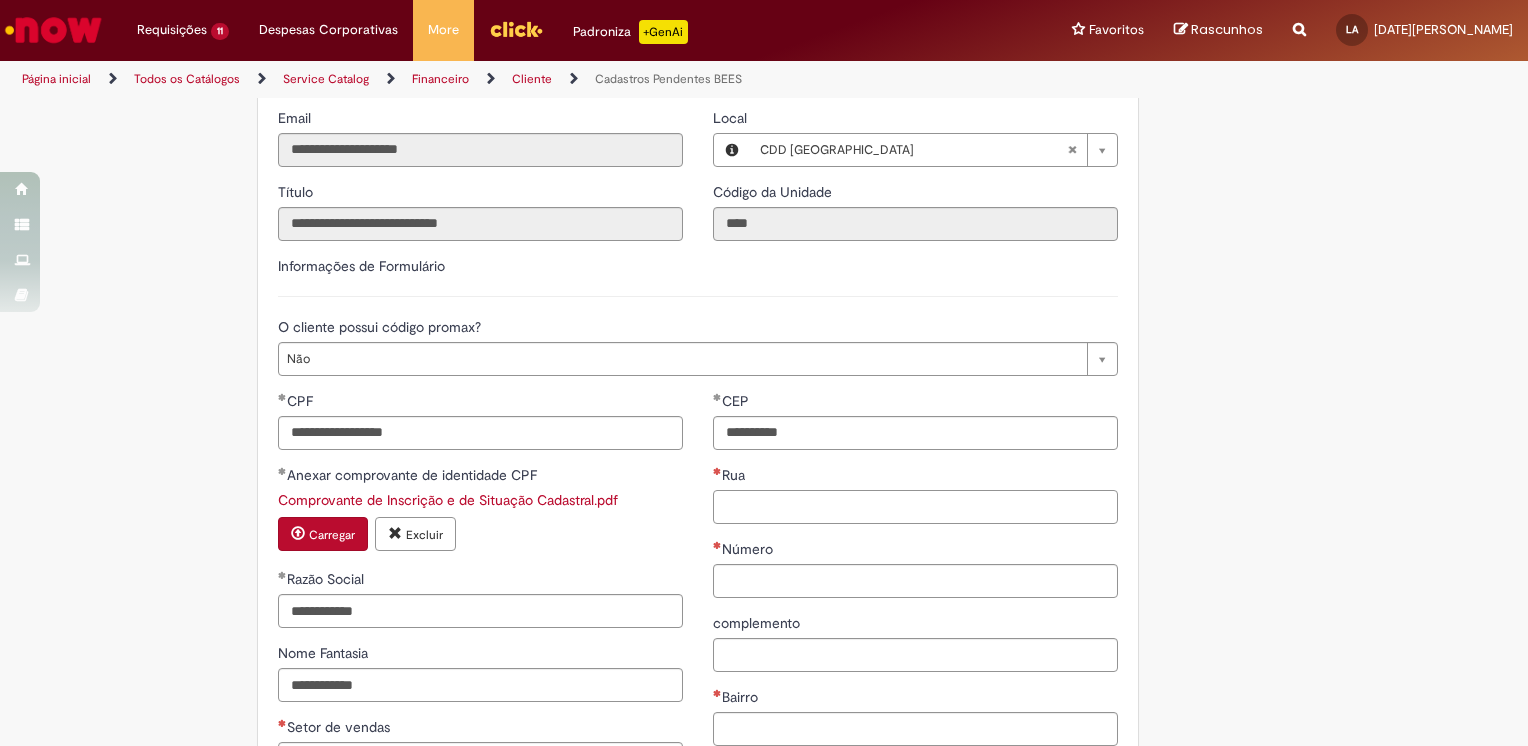 click on "Rua" at bounding box center (915, 507) 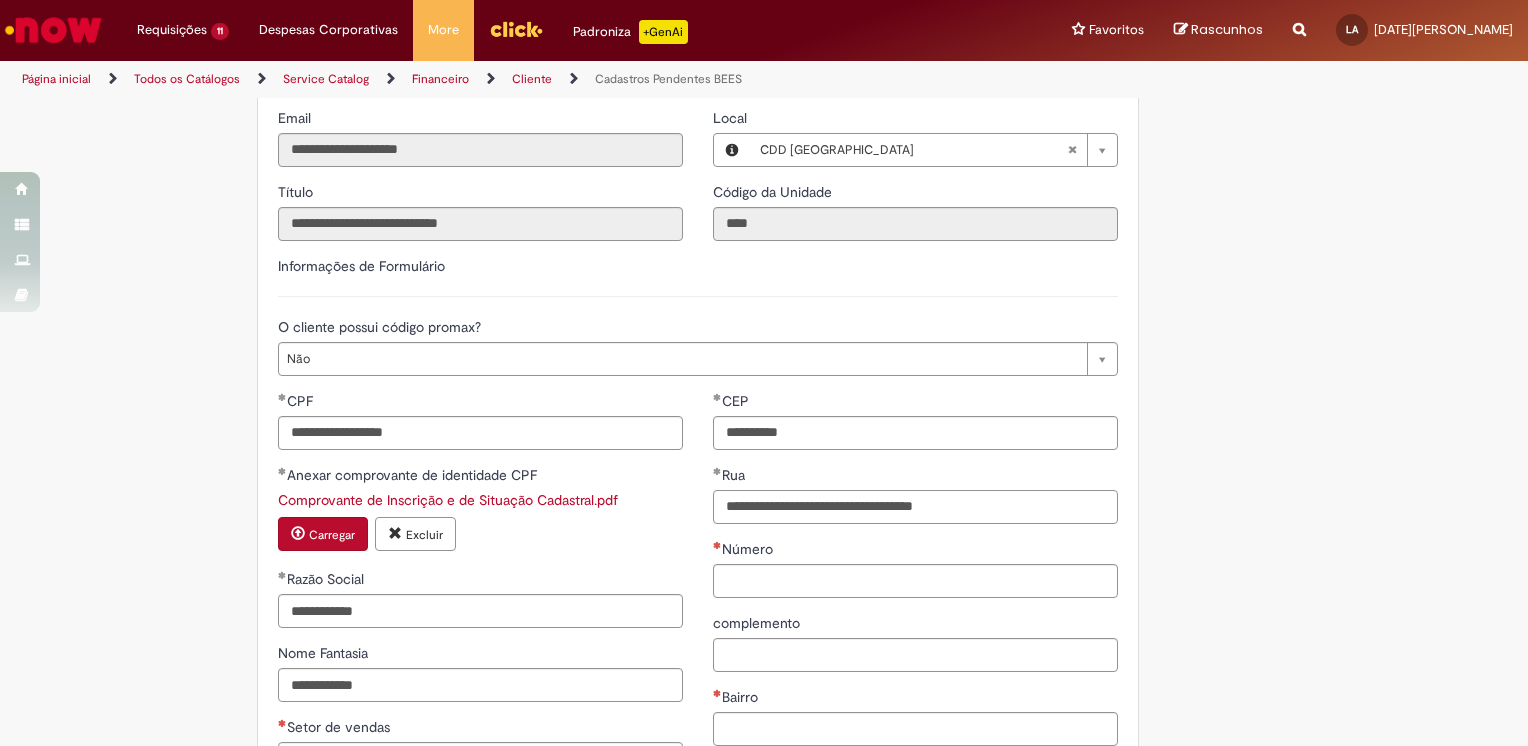 type on "**********" 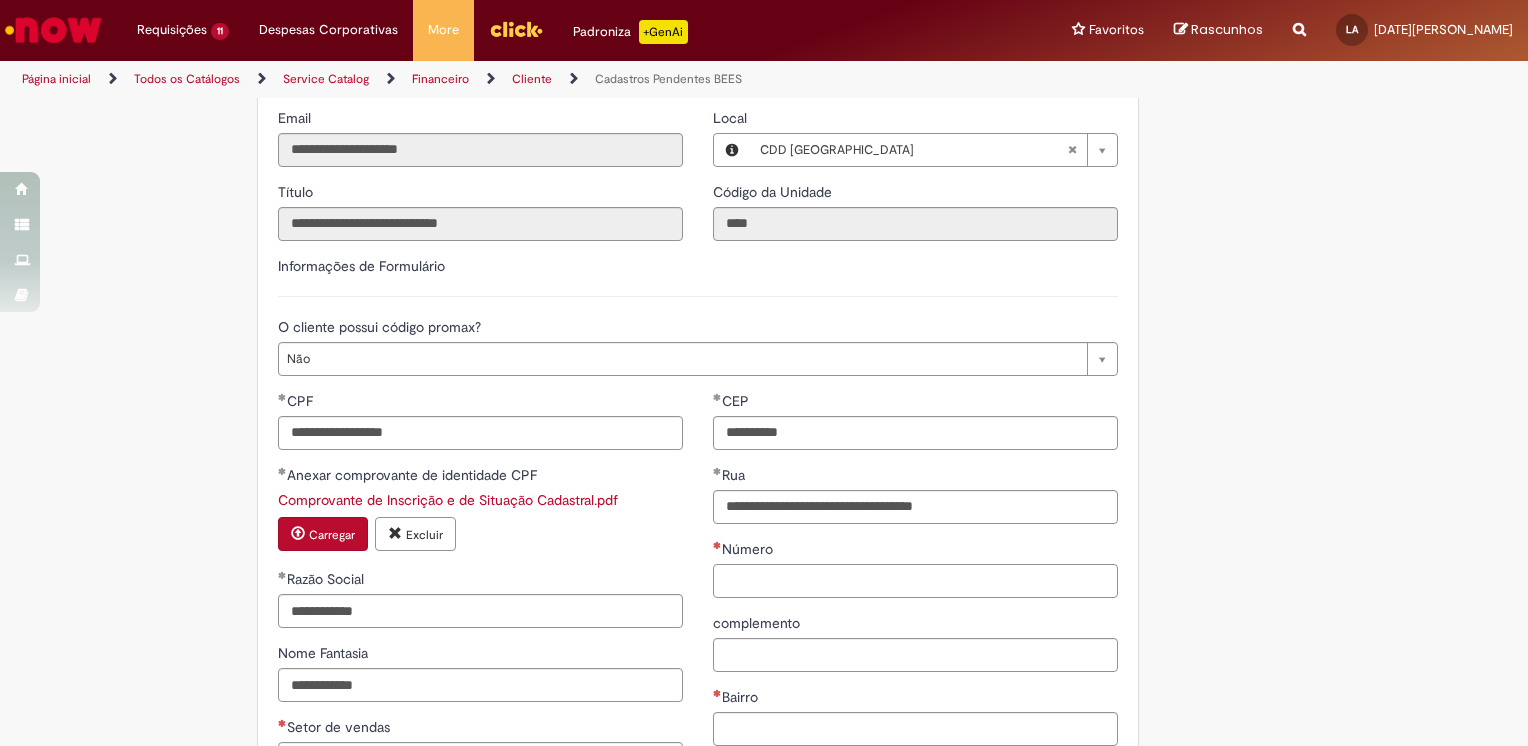 click on "Número" at bounding box center (915, 581) 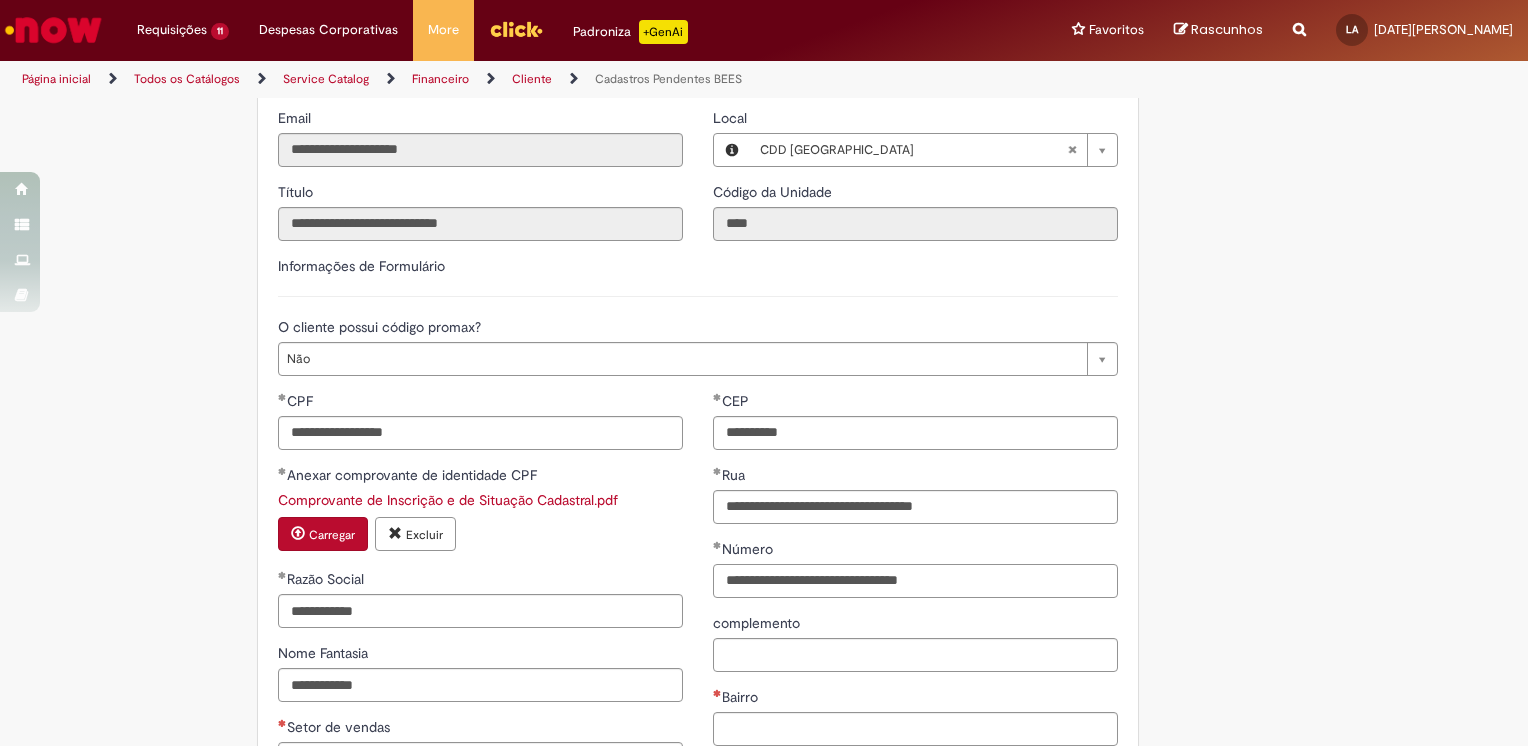 click on "**********" at bounding box center [915, 581] 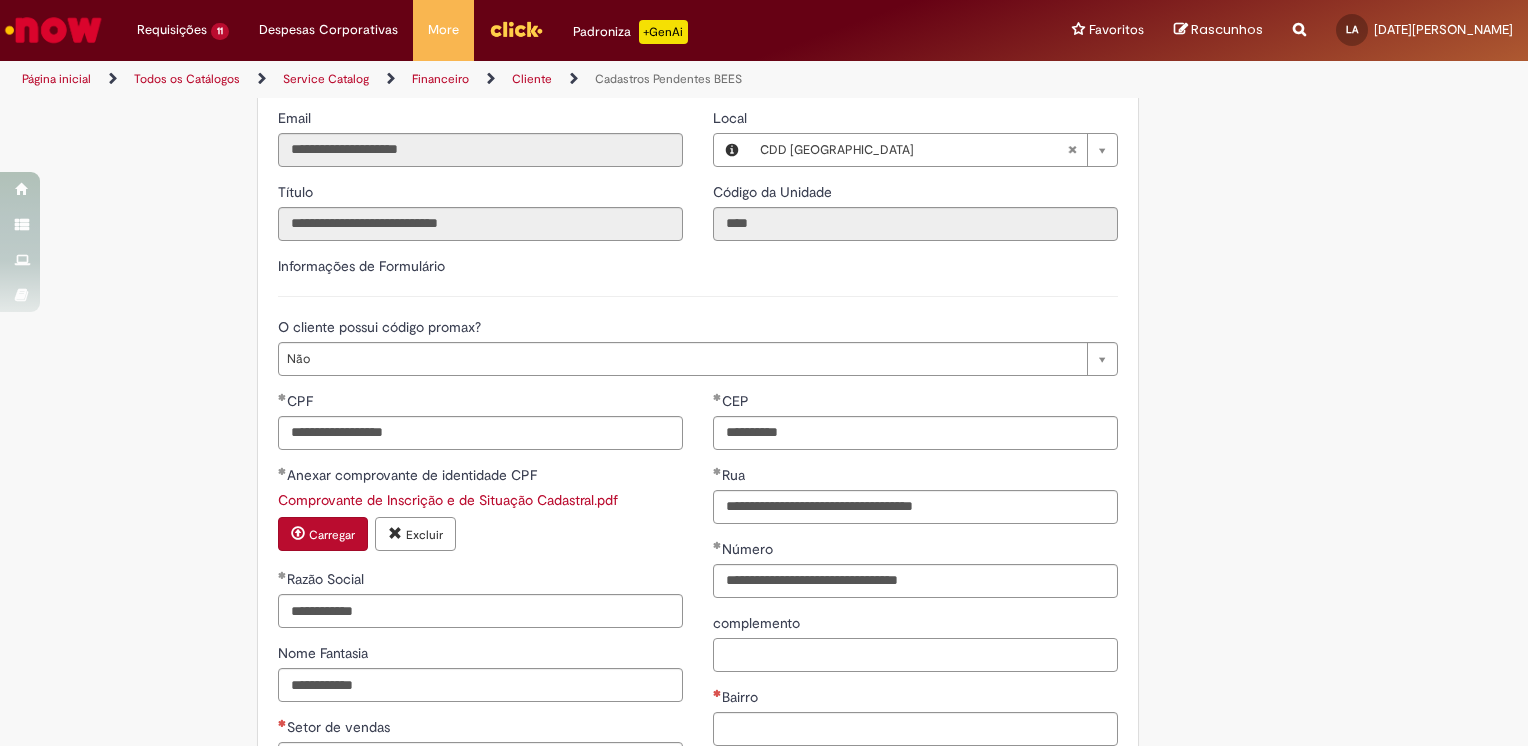 click on "complemento" at bounding box center [915, 655] 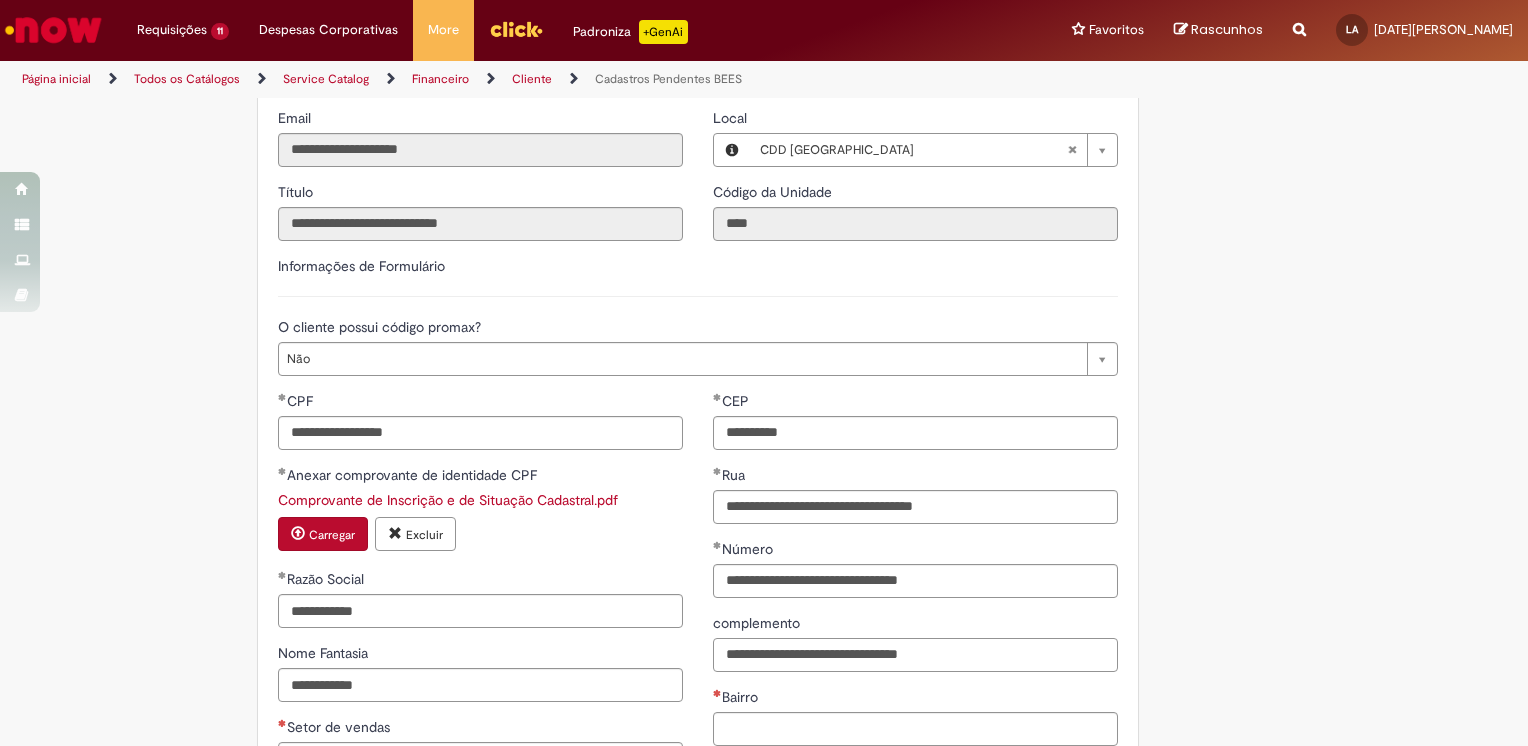 type on "**********" 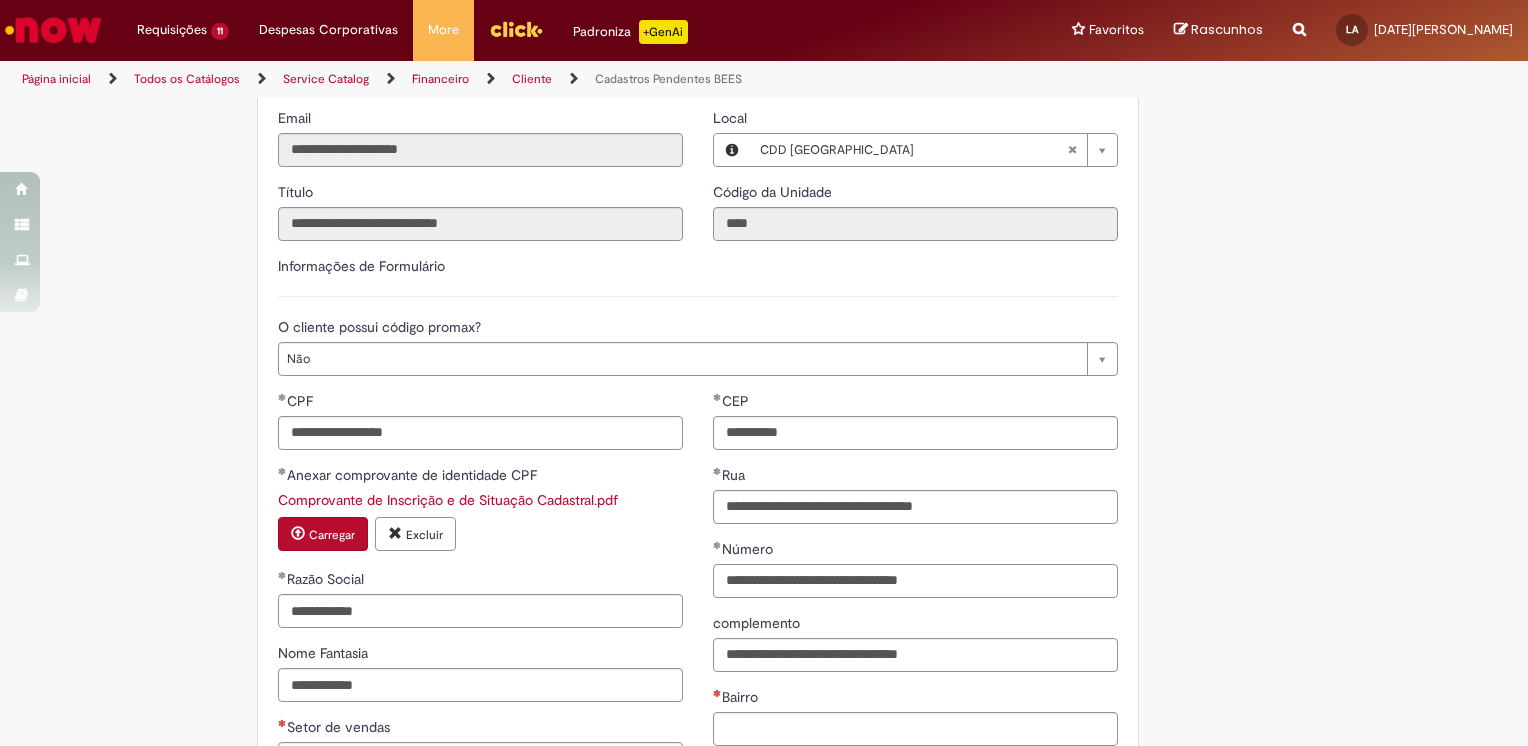 drag, startPoint x: 971, startPoint y: 604, endPoint x: 713, endPoint y: 616, distance: 258.27893 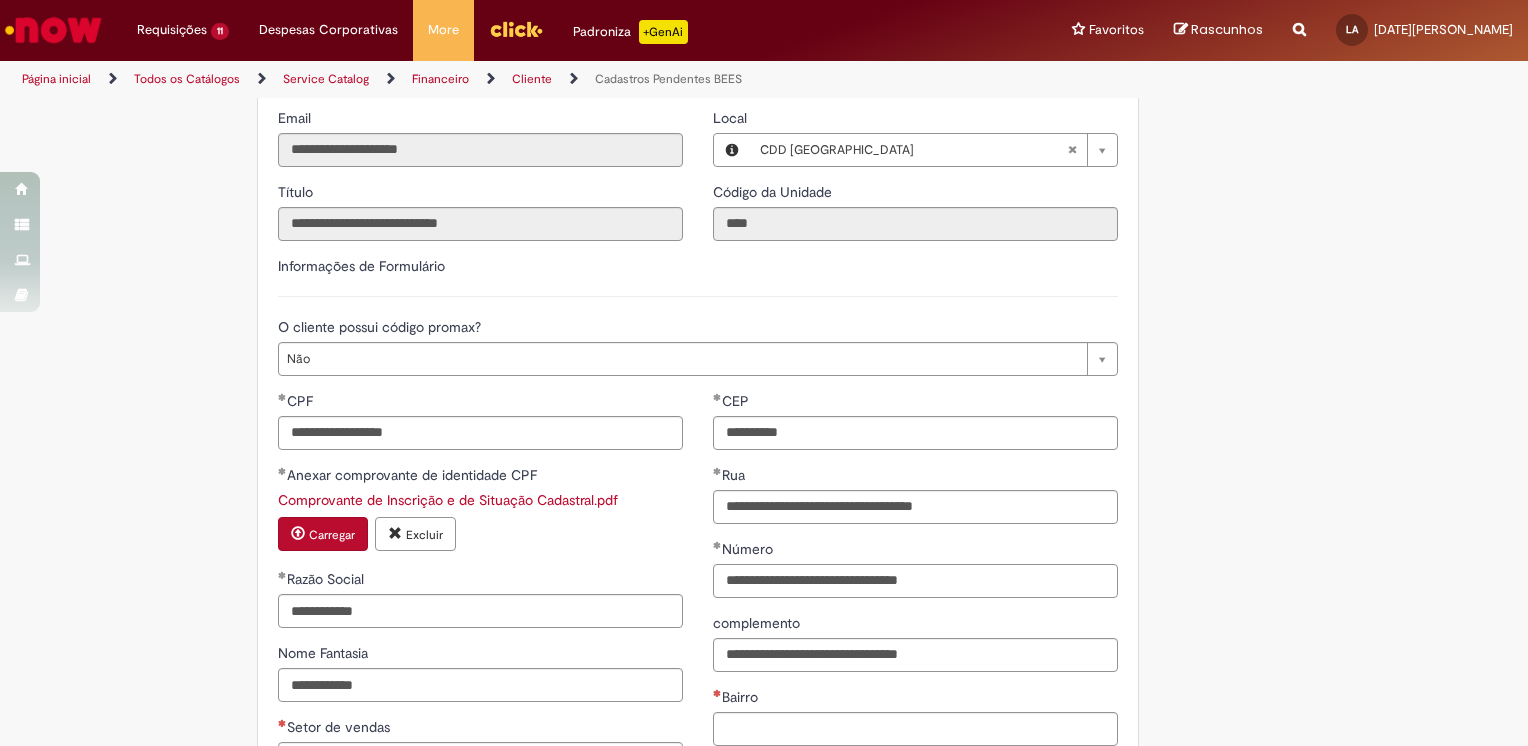 drag, startPoint x: 720, startPoint y: 604, endPoint x: 952, endPoint y: 609, distance: 232.05388 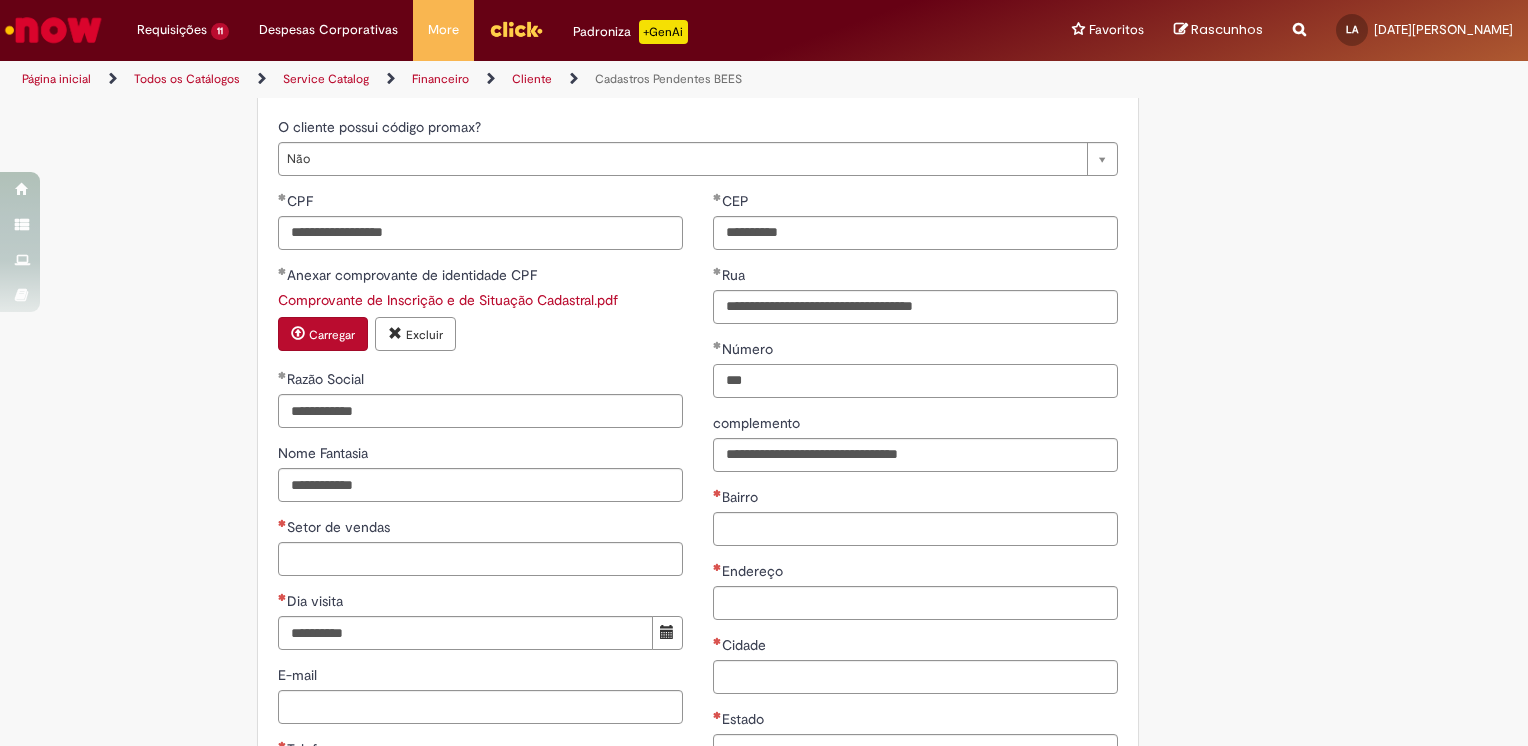 scroll, scrollTop: 800, scrollLeft: 0, axis: vertical 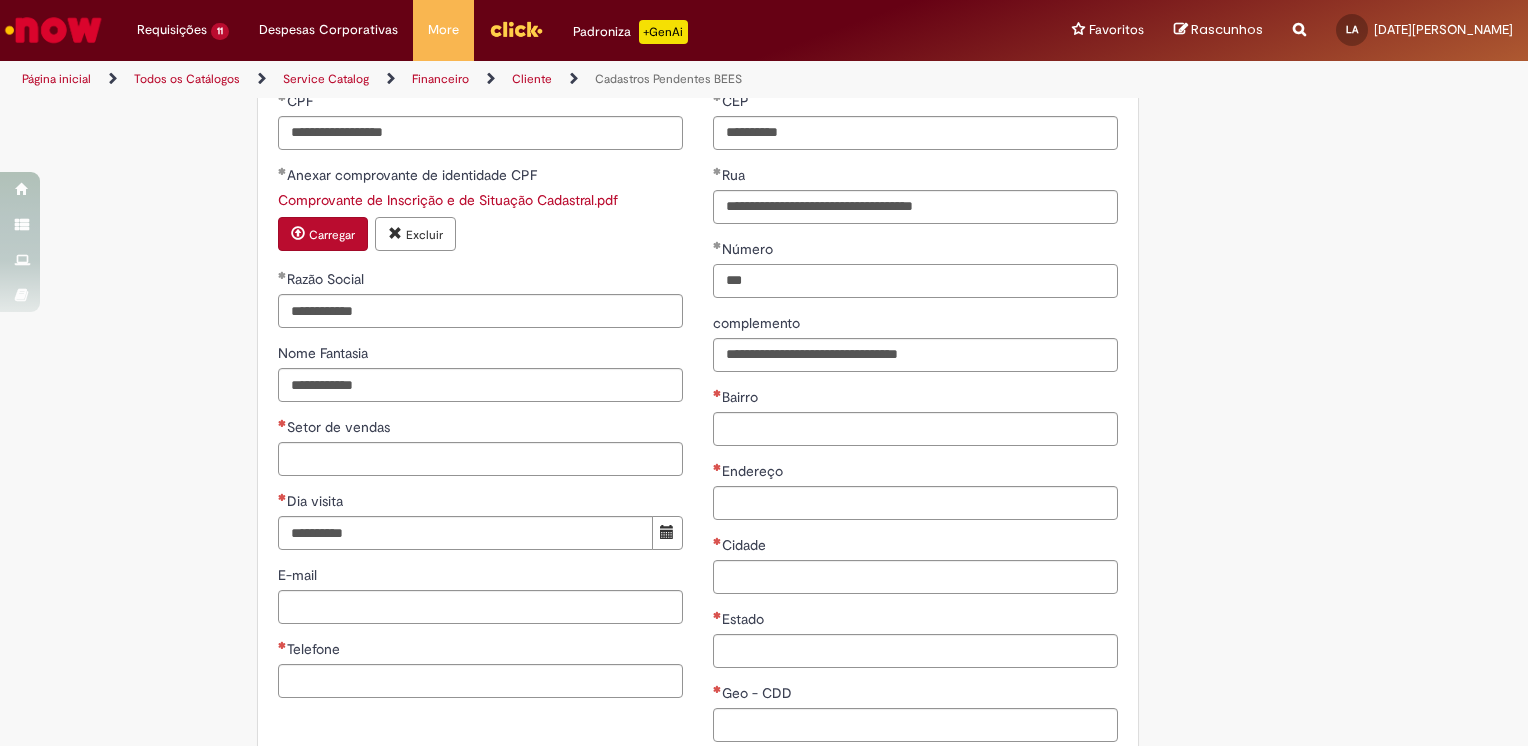 type on "**" 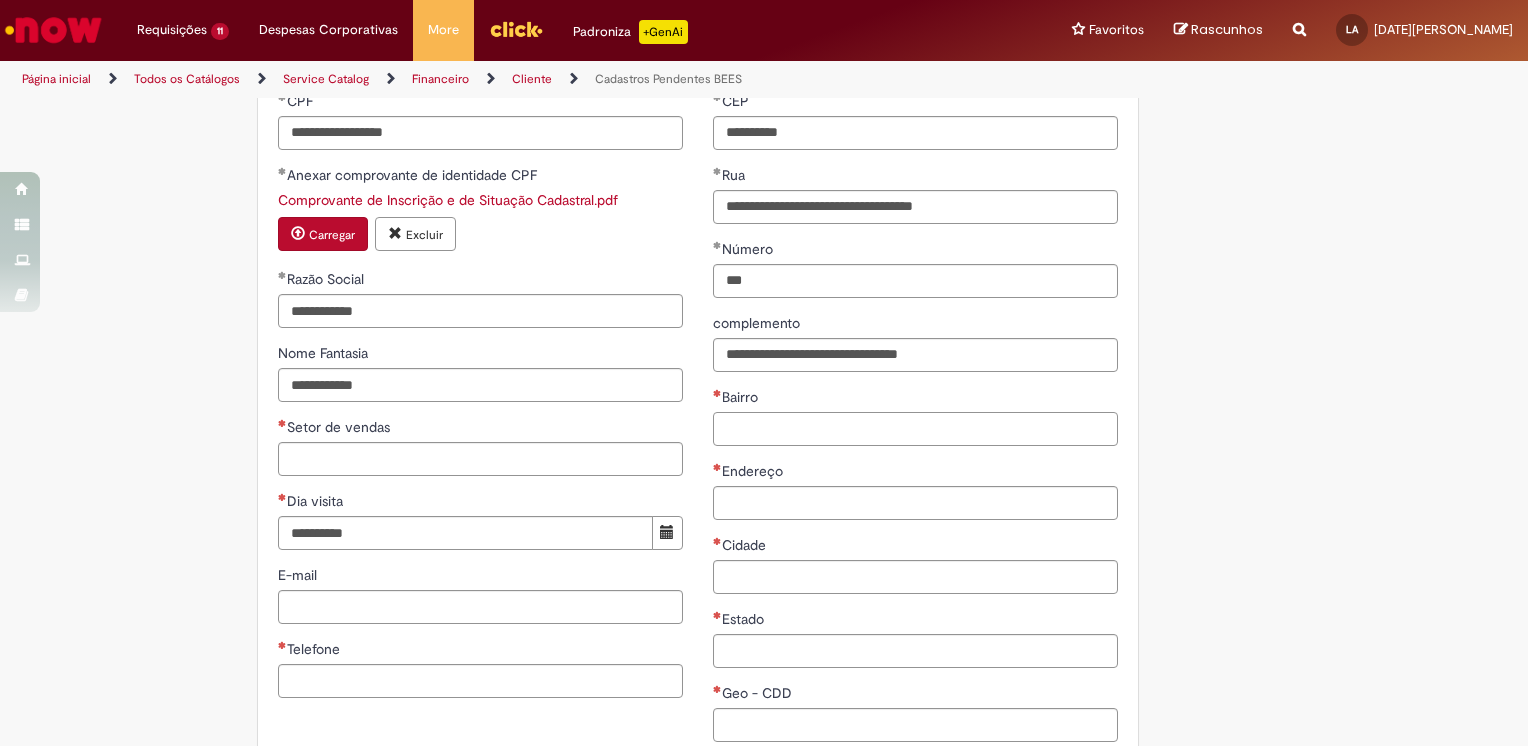 click on "Bairro" at bounding box center [915, 429] 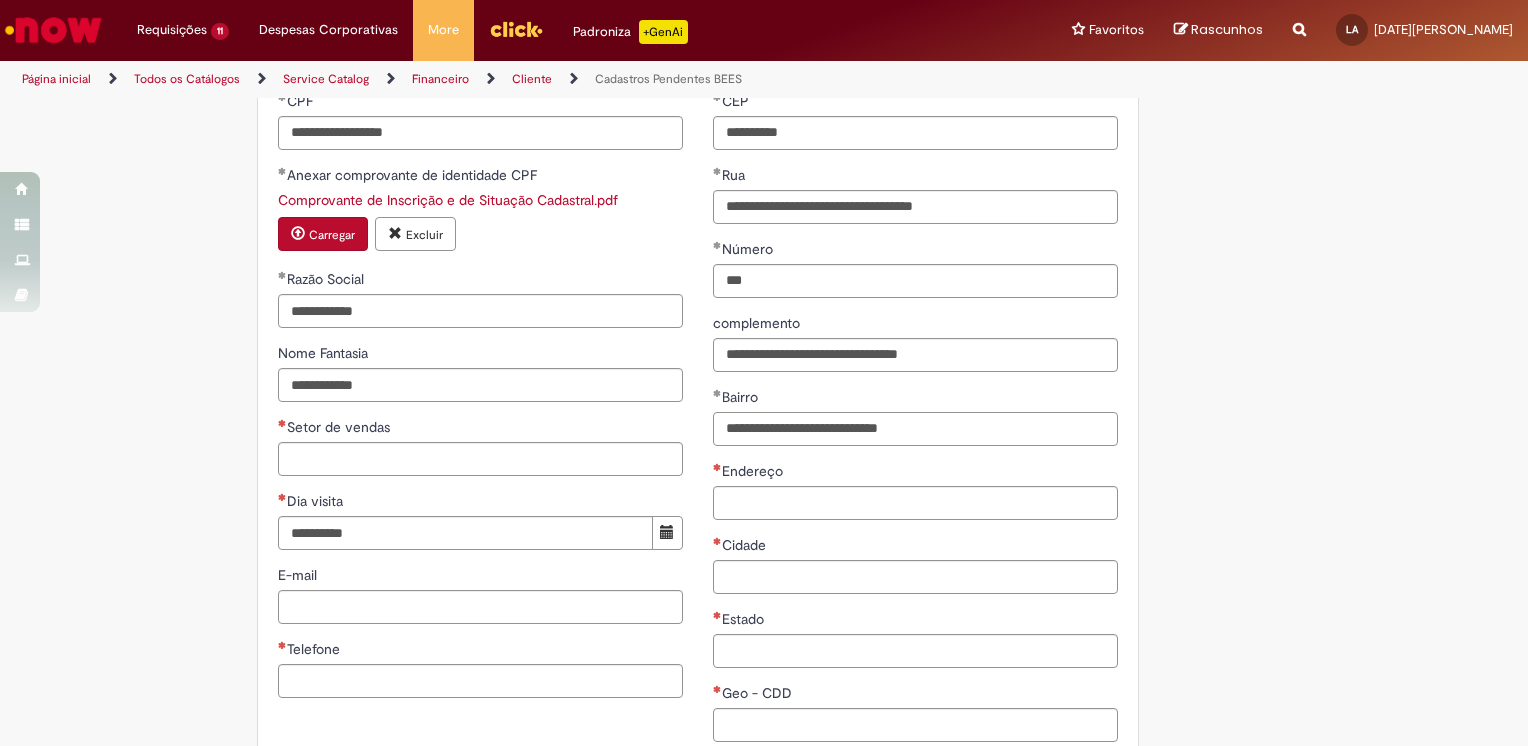 type on "**********" 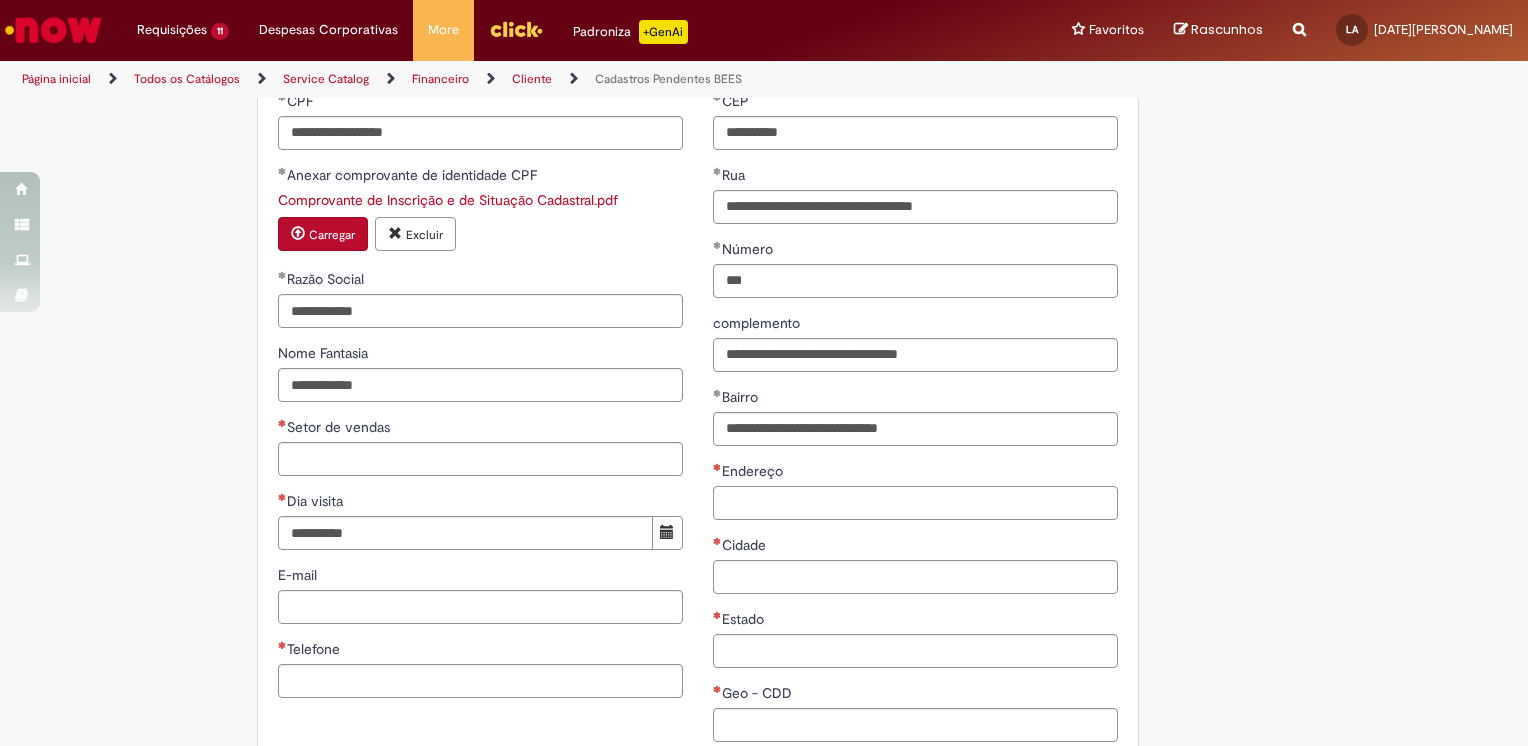 click on "Endereço" at bounding box center (915, 503) 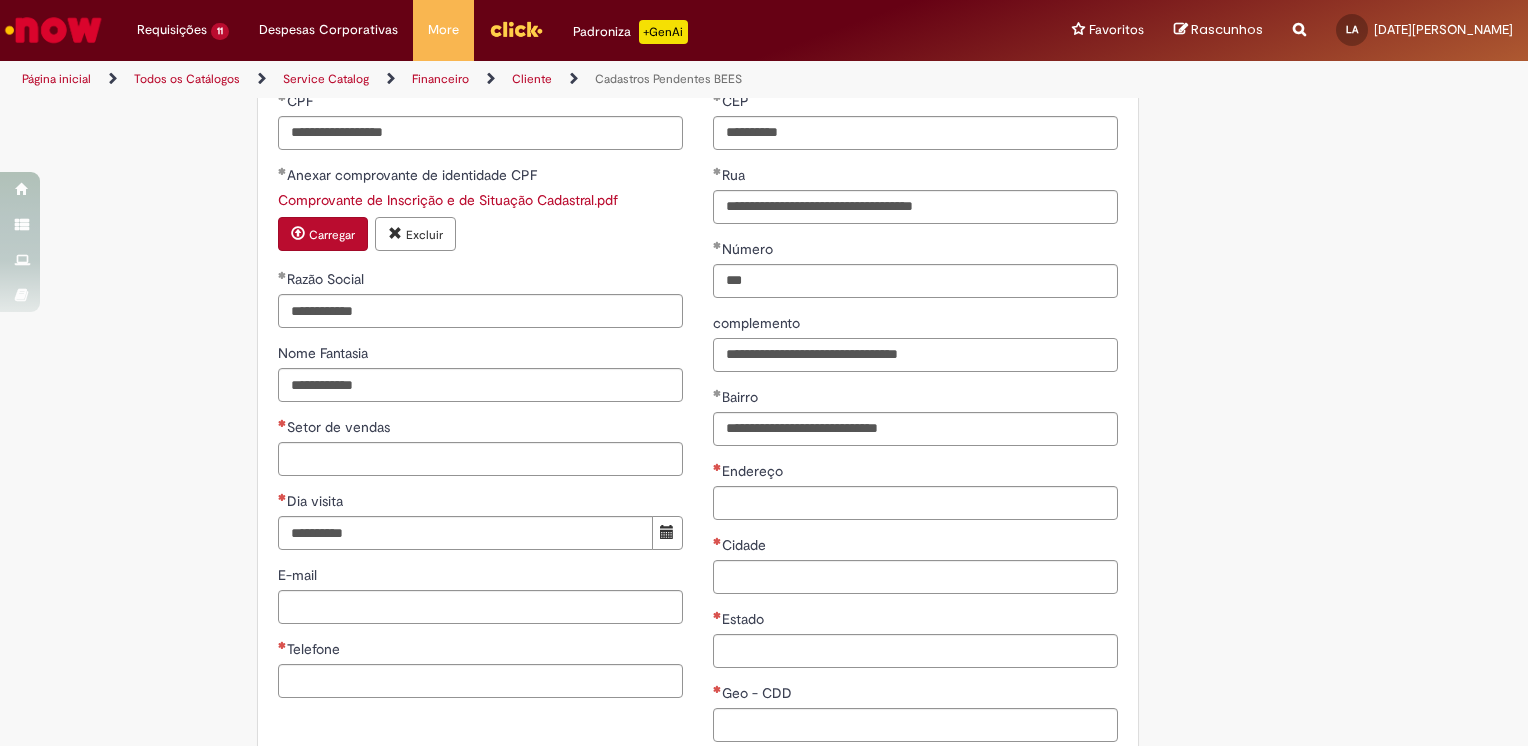drag, startPoint x: 977, startPoint y: 384, endPoint x: 655, endPoint y: 379, distance: 322.03882 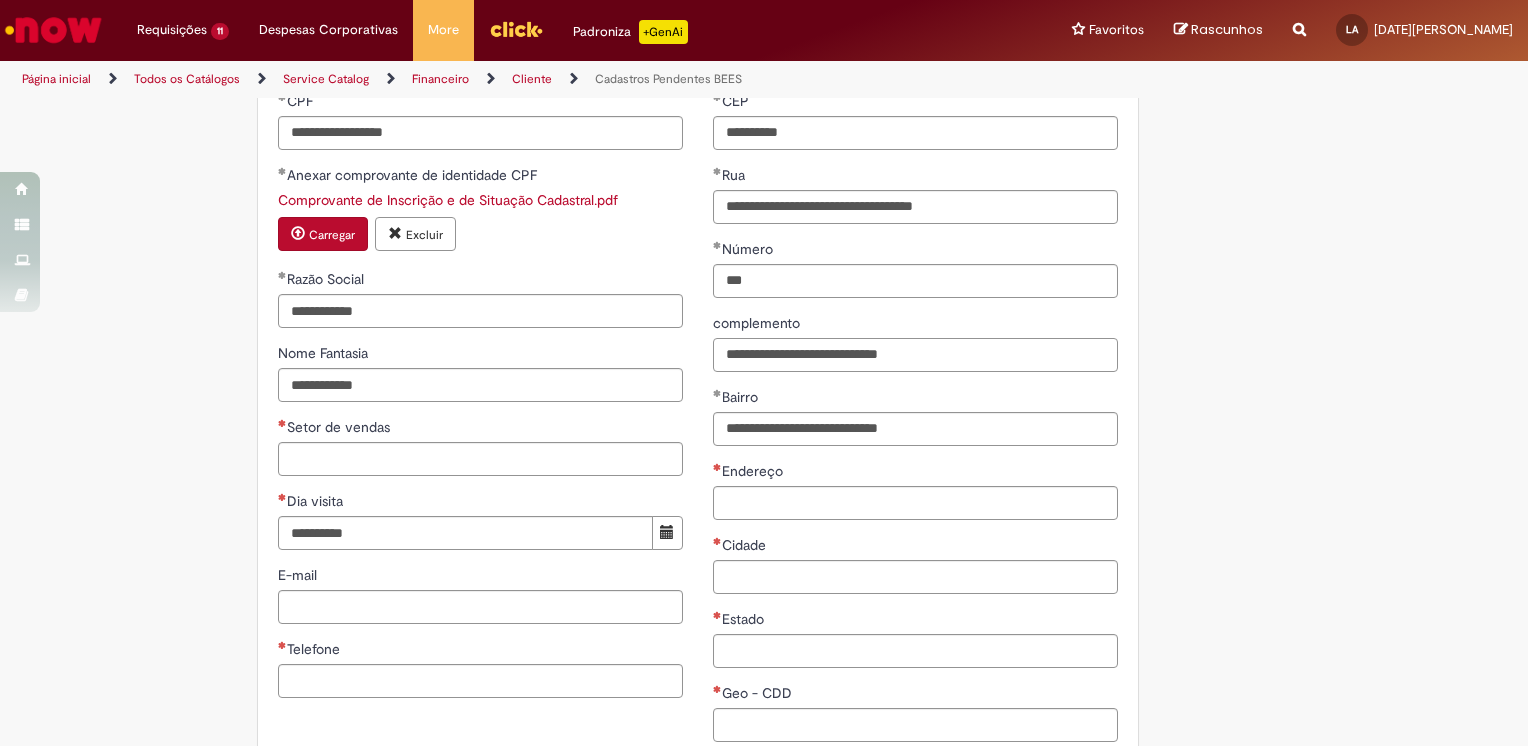 type on "**********" 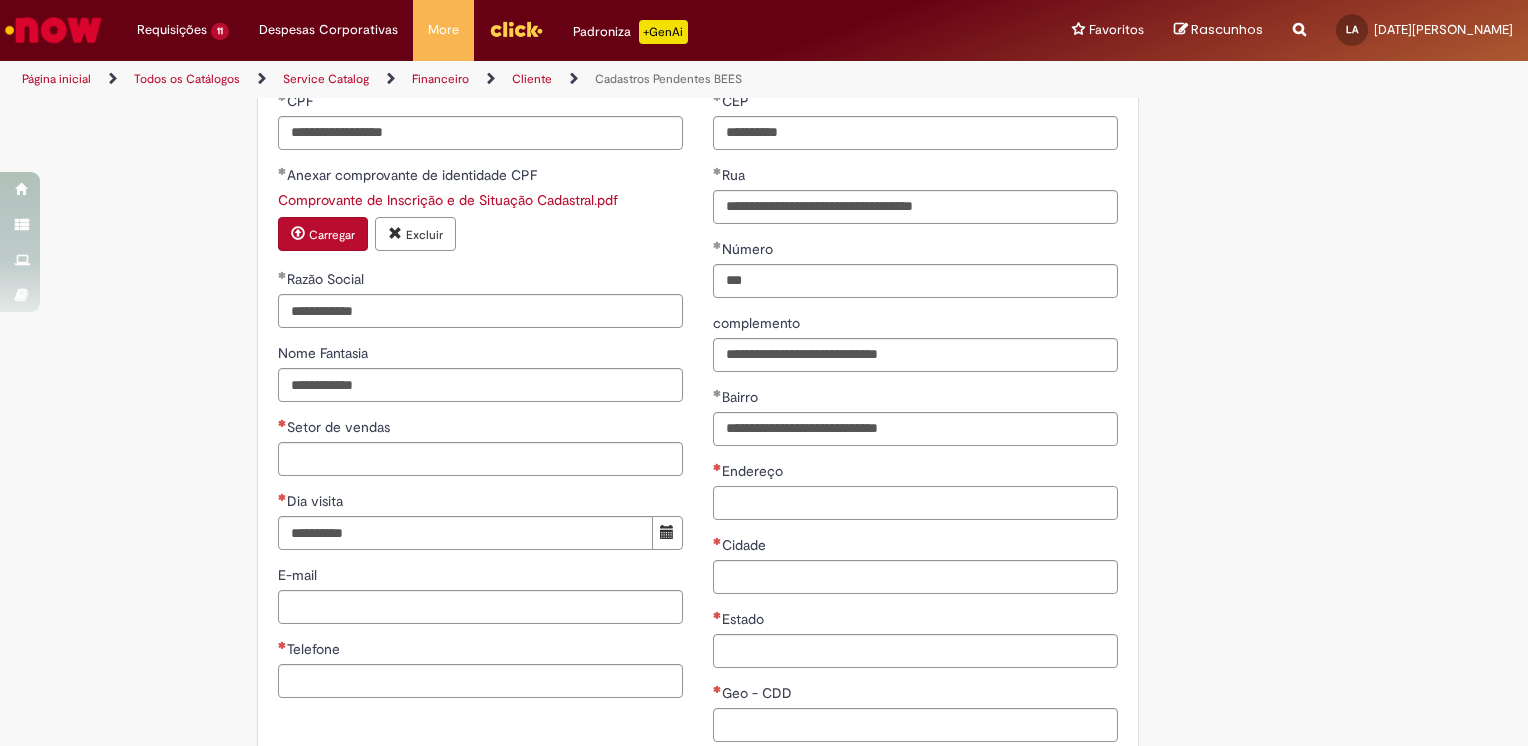 click on "Endereço" at bounding box center [915, 503] 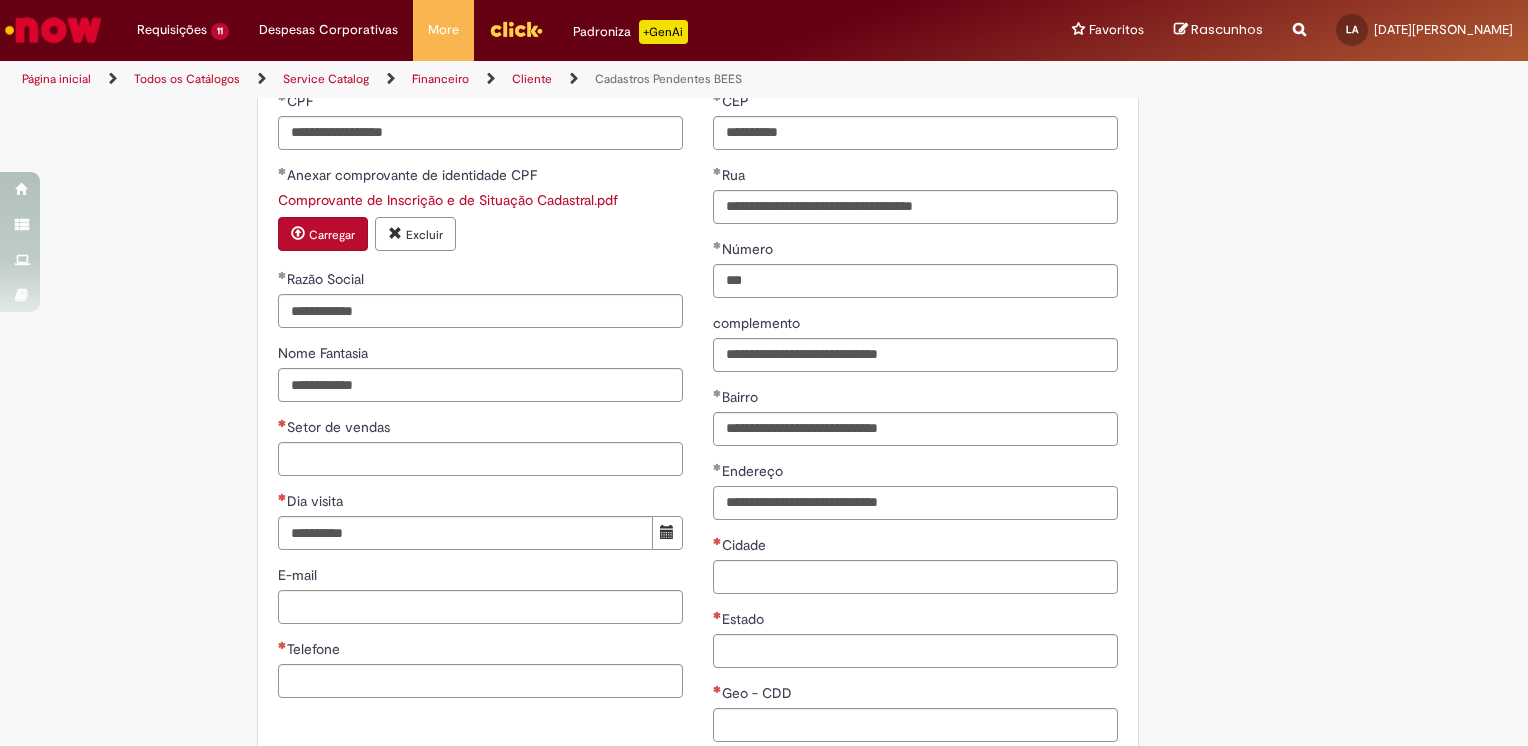 type on "**********" 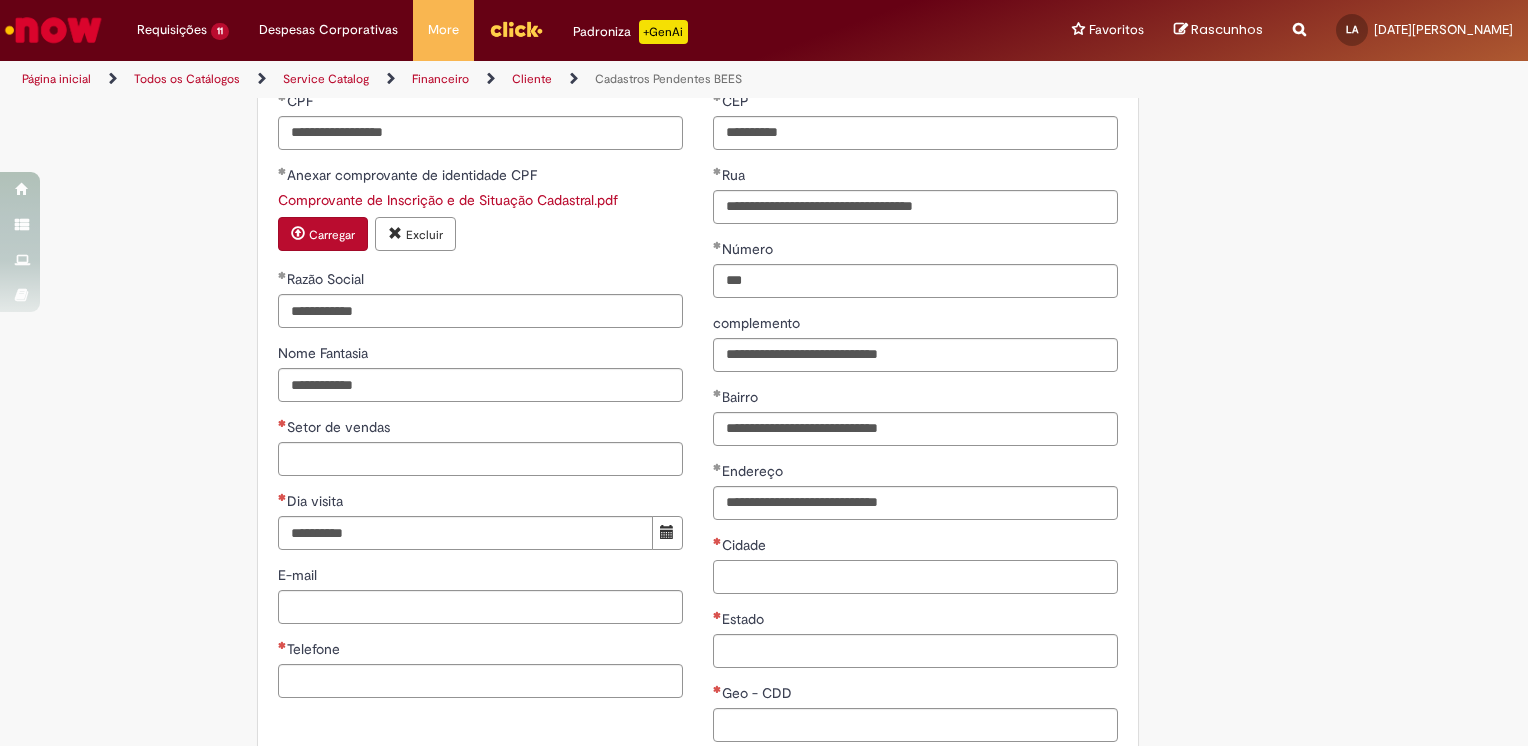 click on "Cidade" at bounding box center [915, 577] 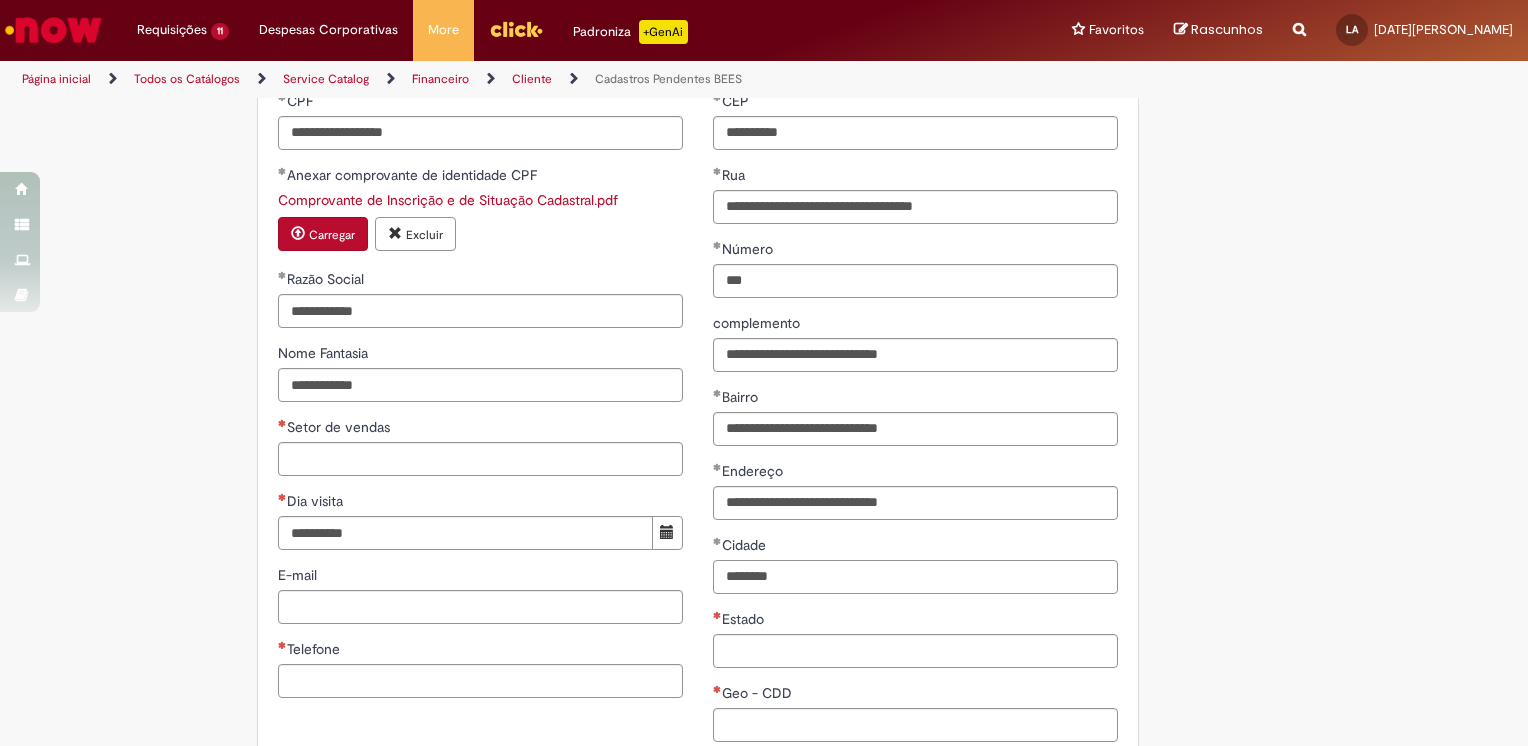type on "********" 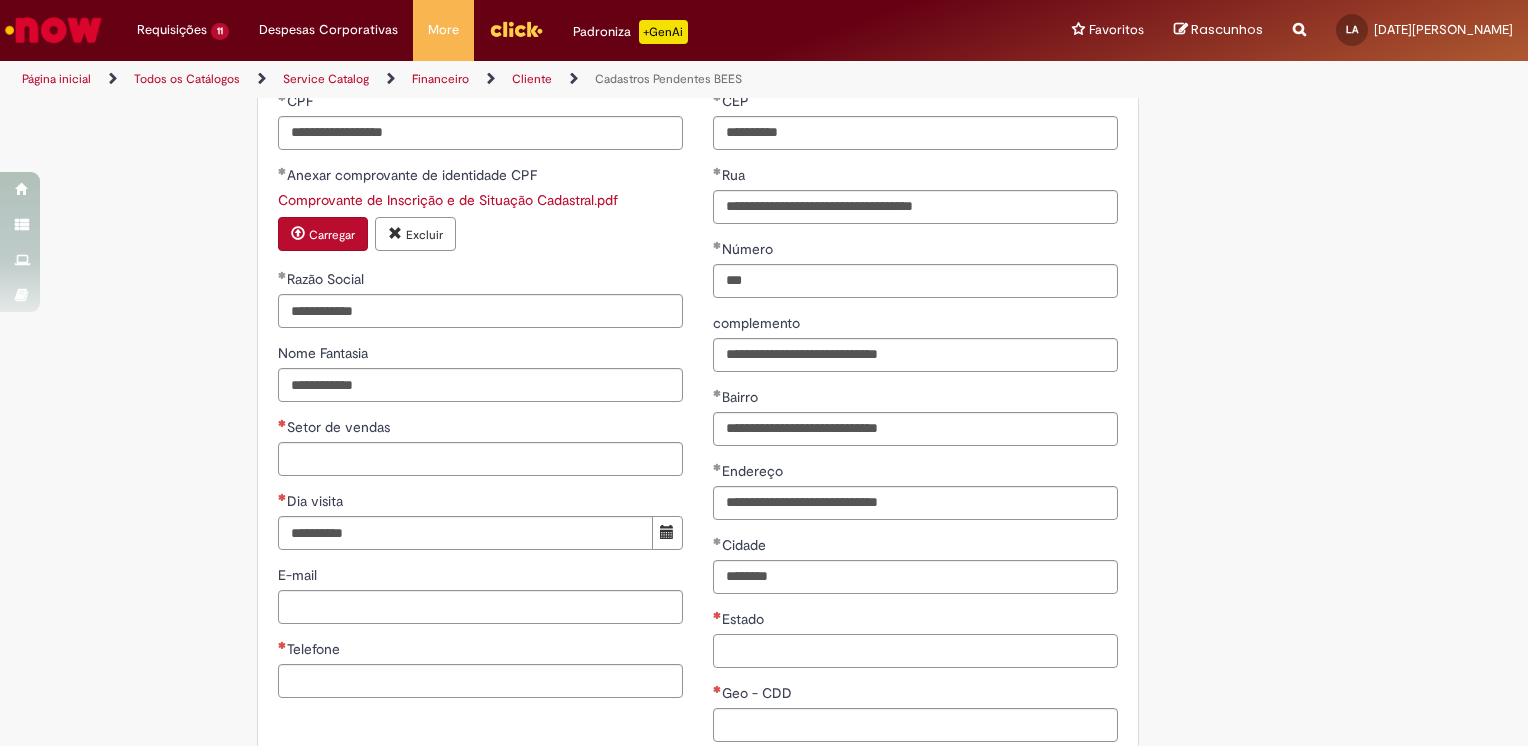 click on "Estado" at bounding box center (915, 651) 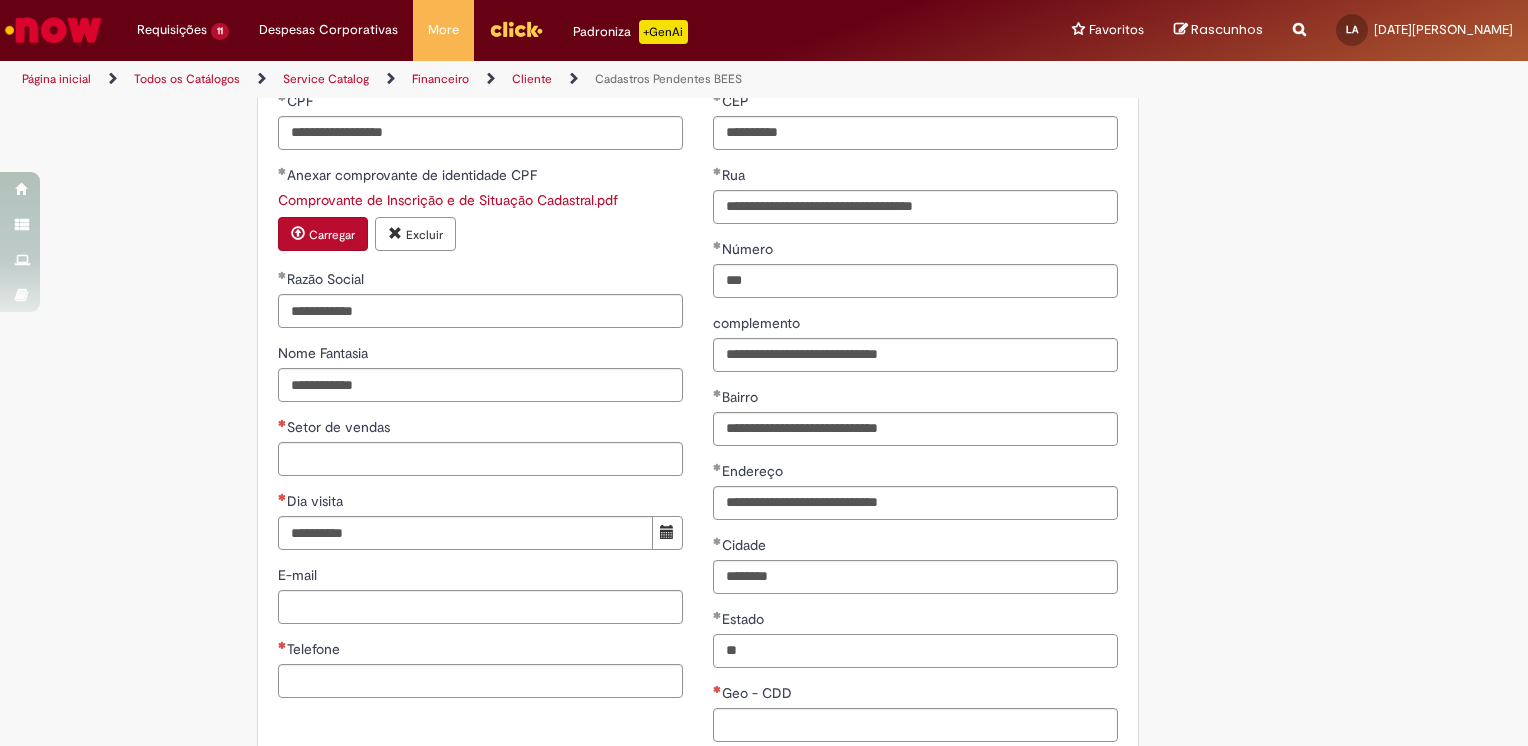 scroll, scrollTop: 1000, scrollLeft: 0, axis: vertical 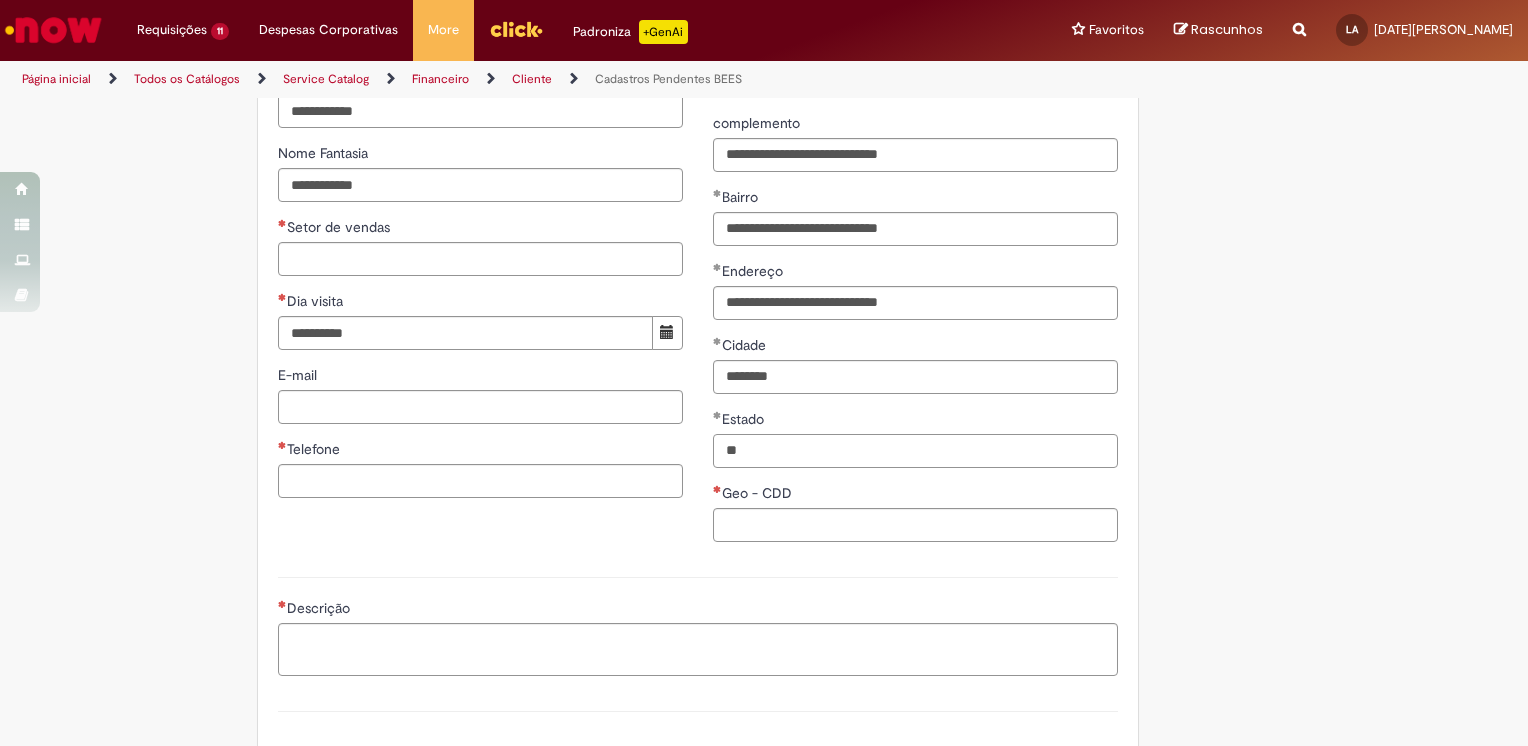 type on "**" 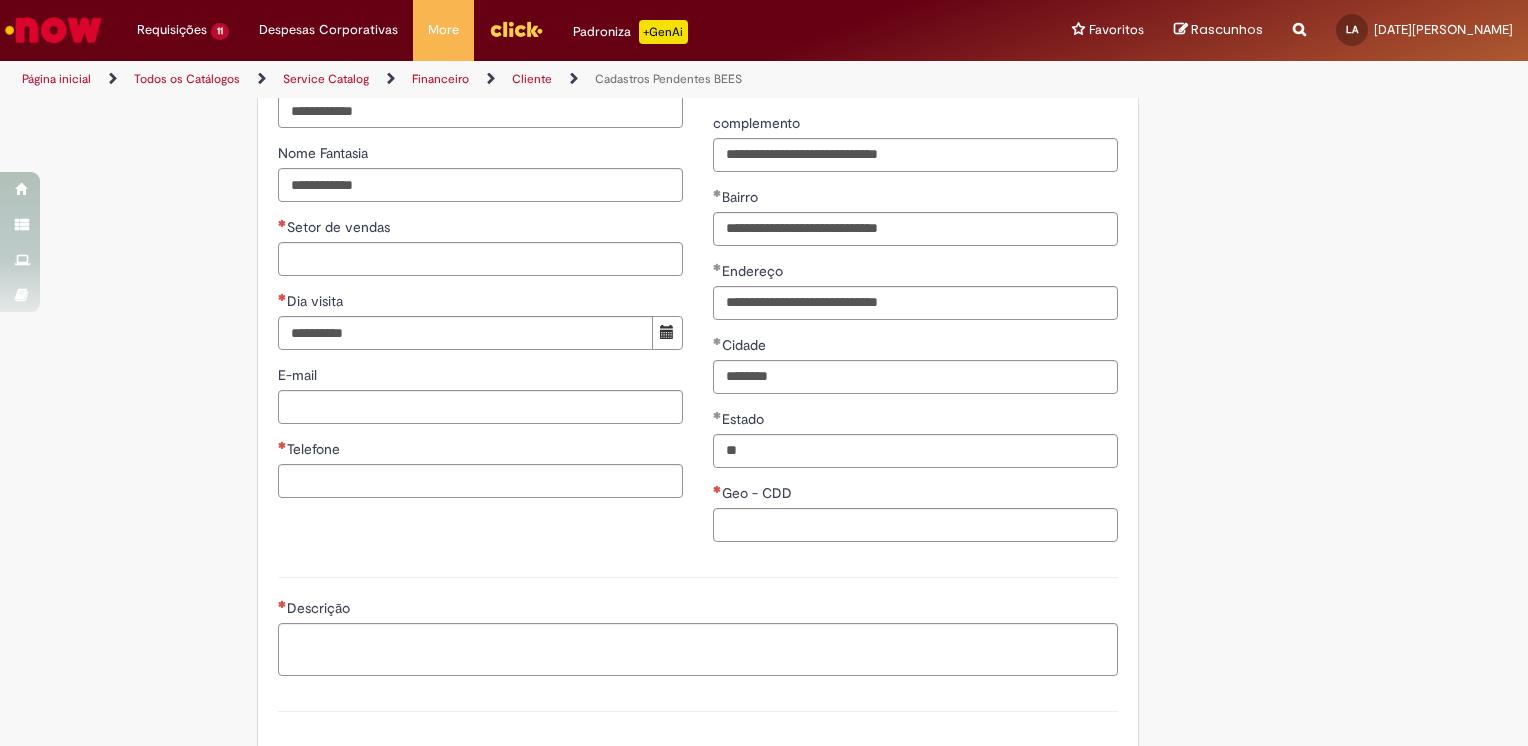 click on "Geo - CDD" at bounding box center (915, 495) 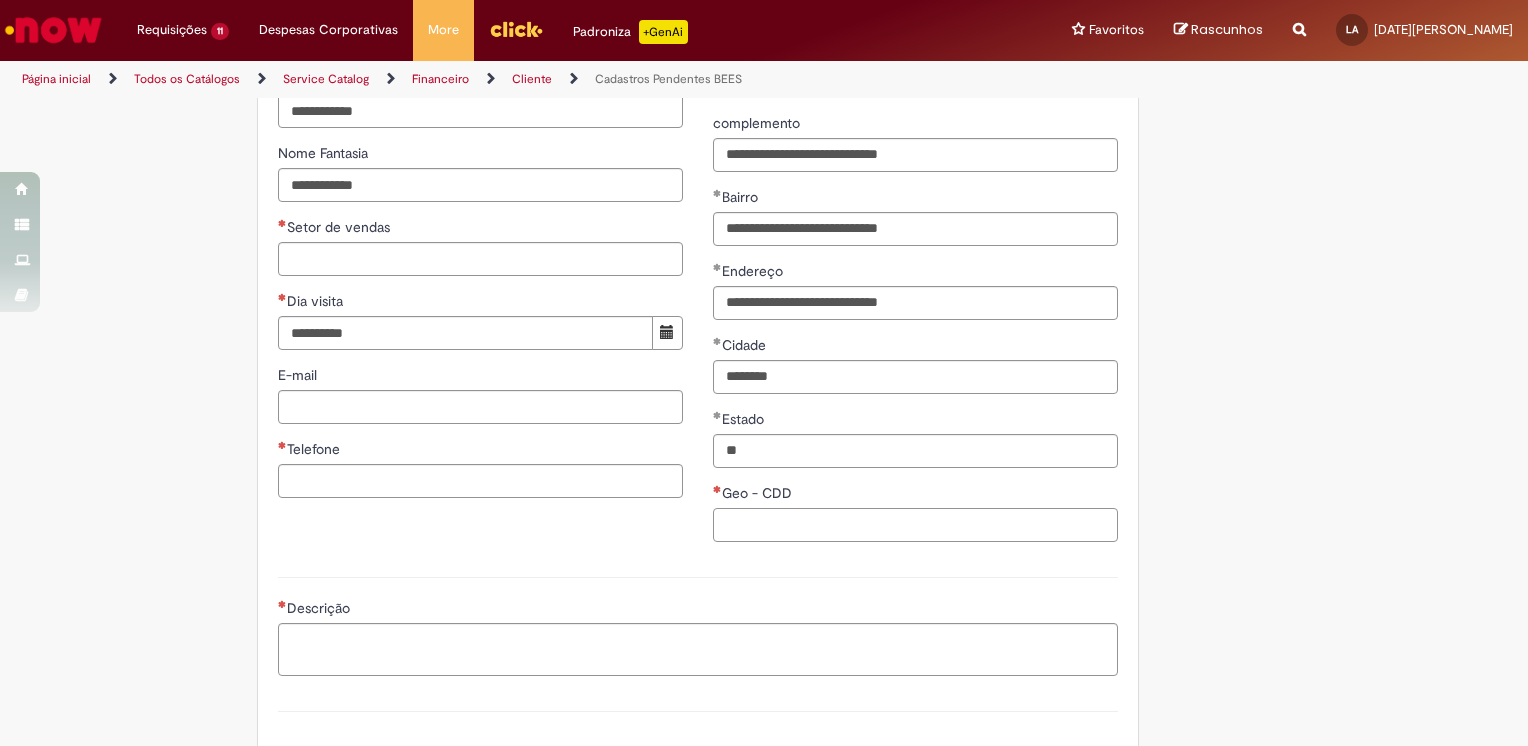 click on "Geo - CDD" at bounding box center [915, 525] 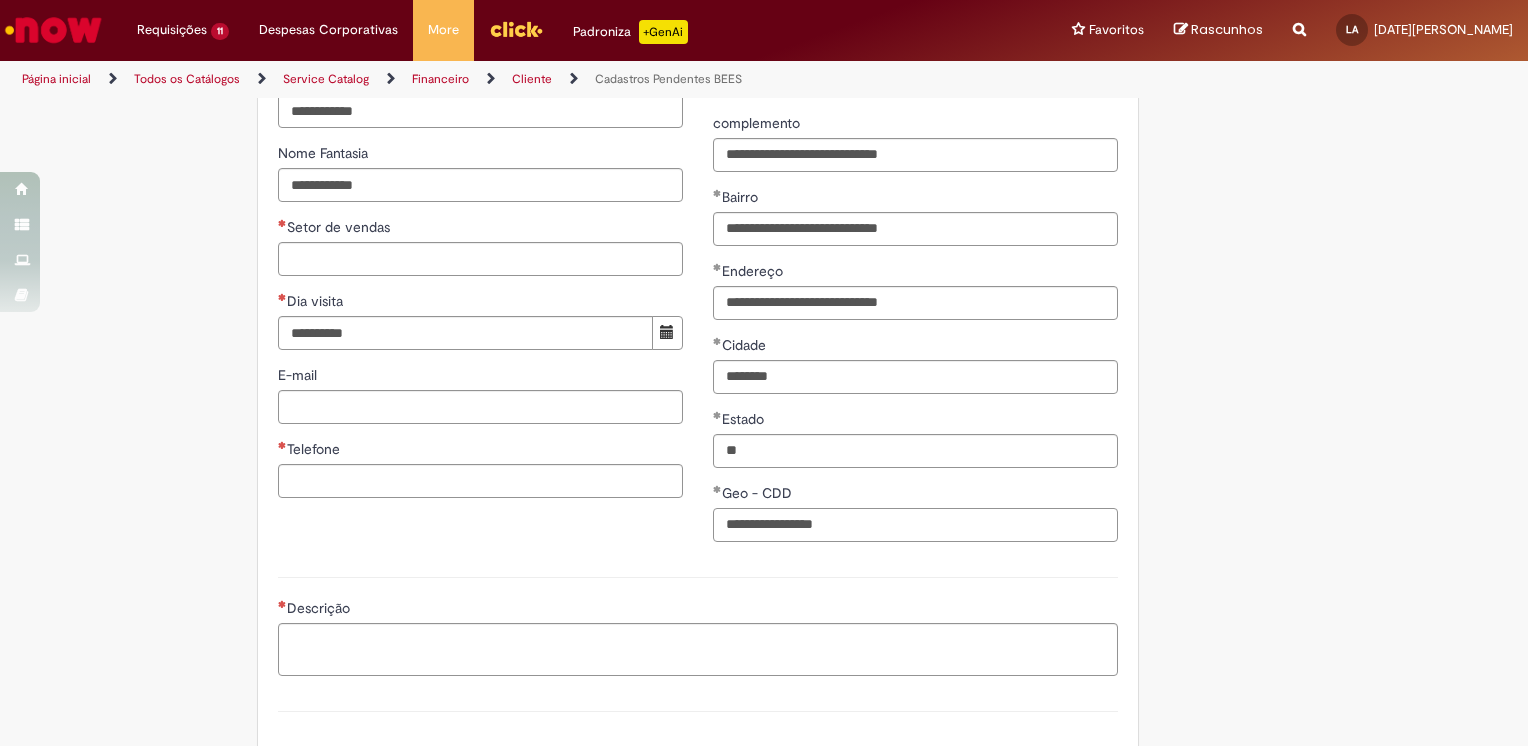 type on "**********" 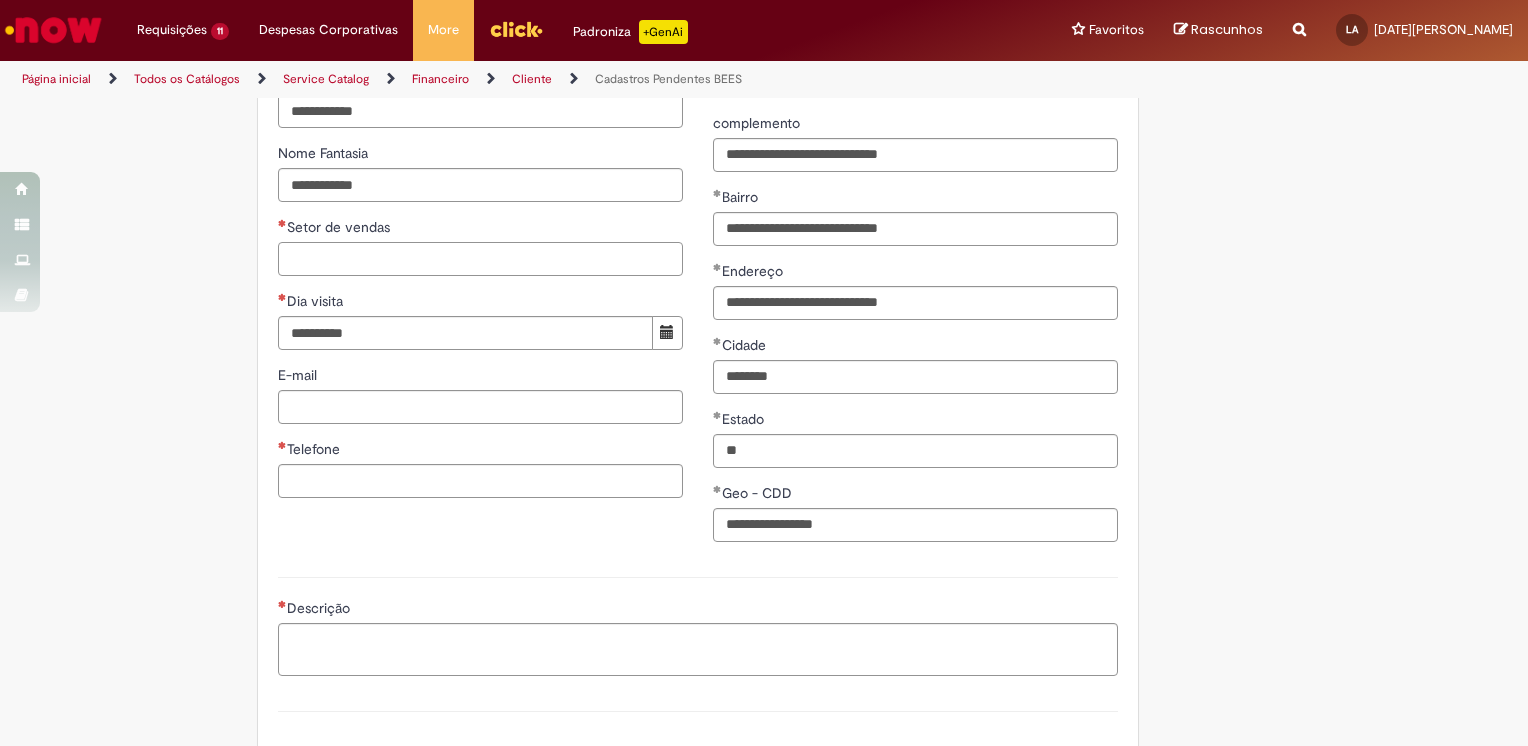 click on "Setor de vendas" at bounding box center [480, 259] 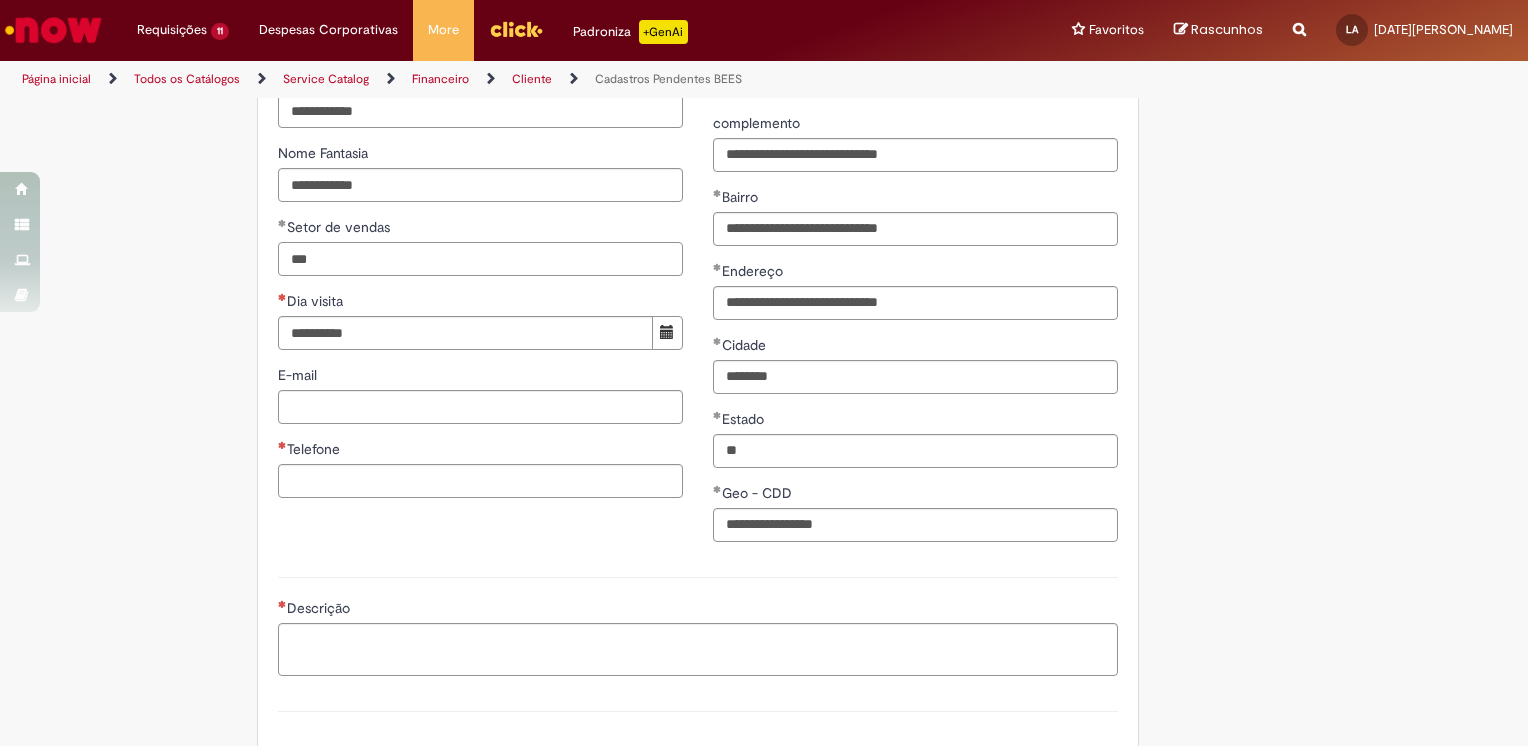 type on "***" 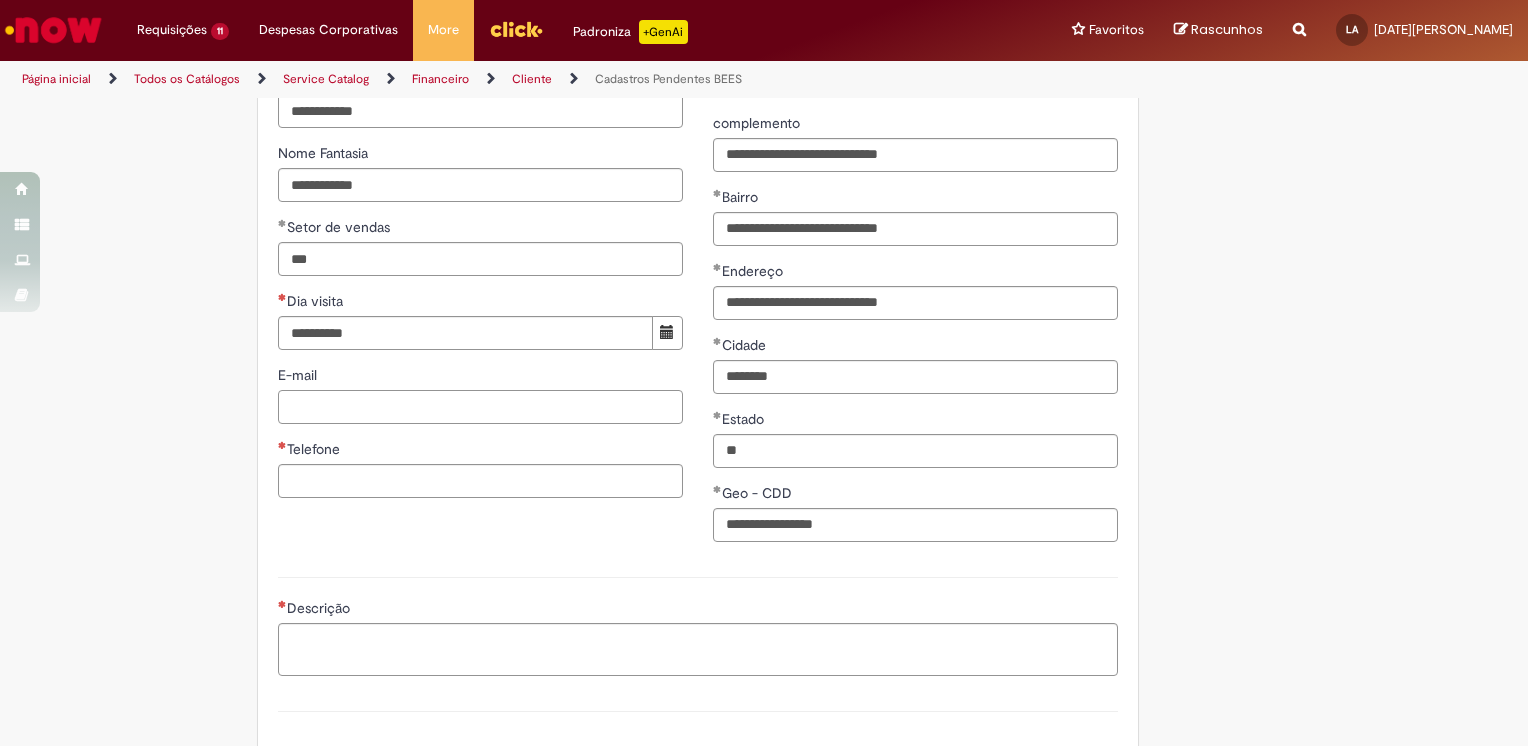 click on "E-mail" at bounding box center [480, 407] 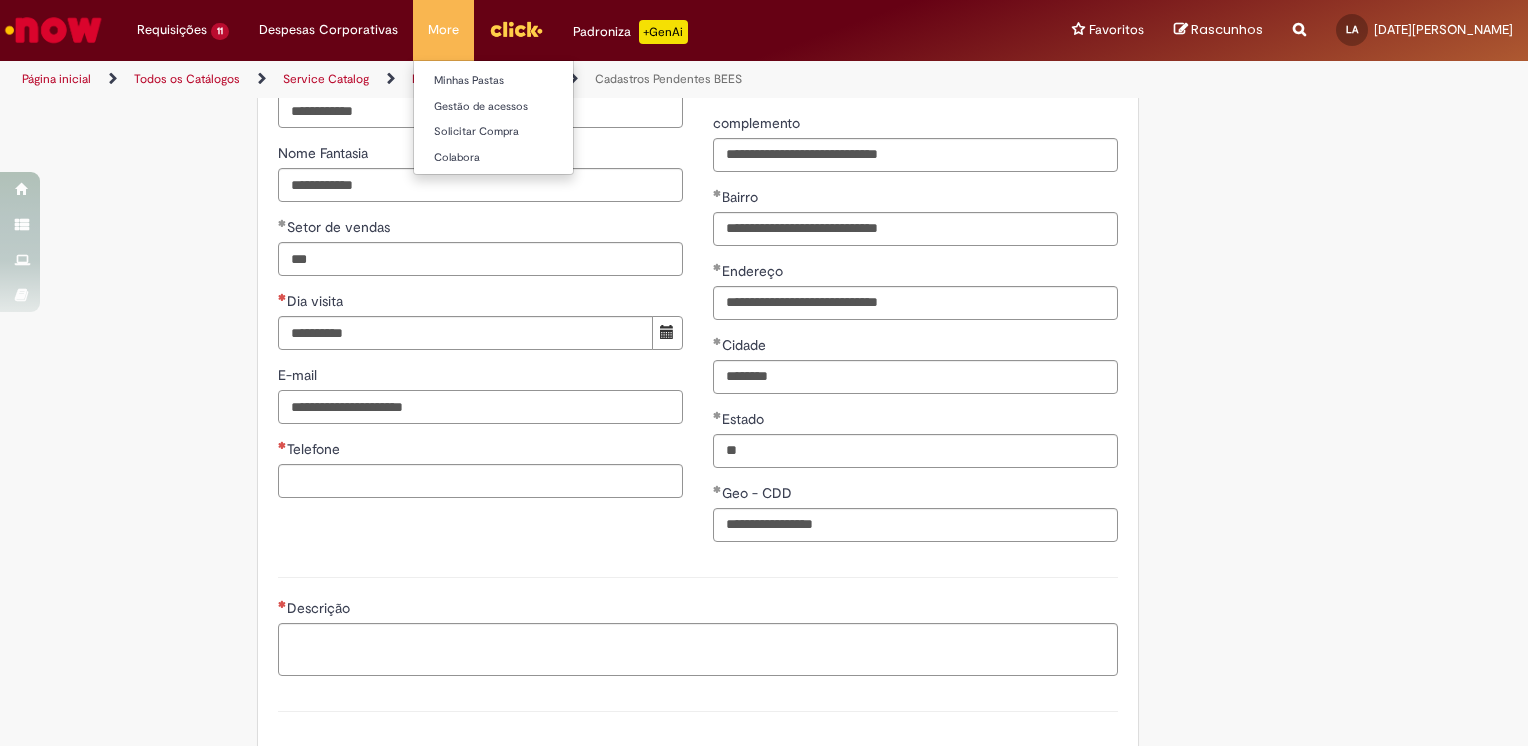 type on "**********" 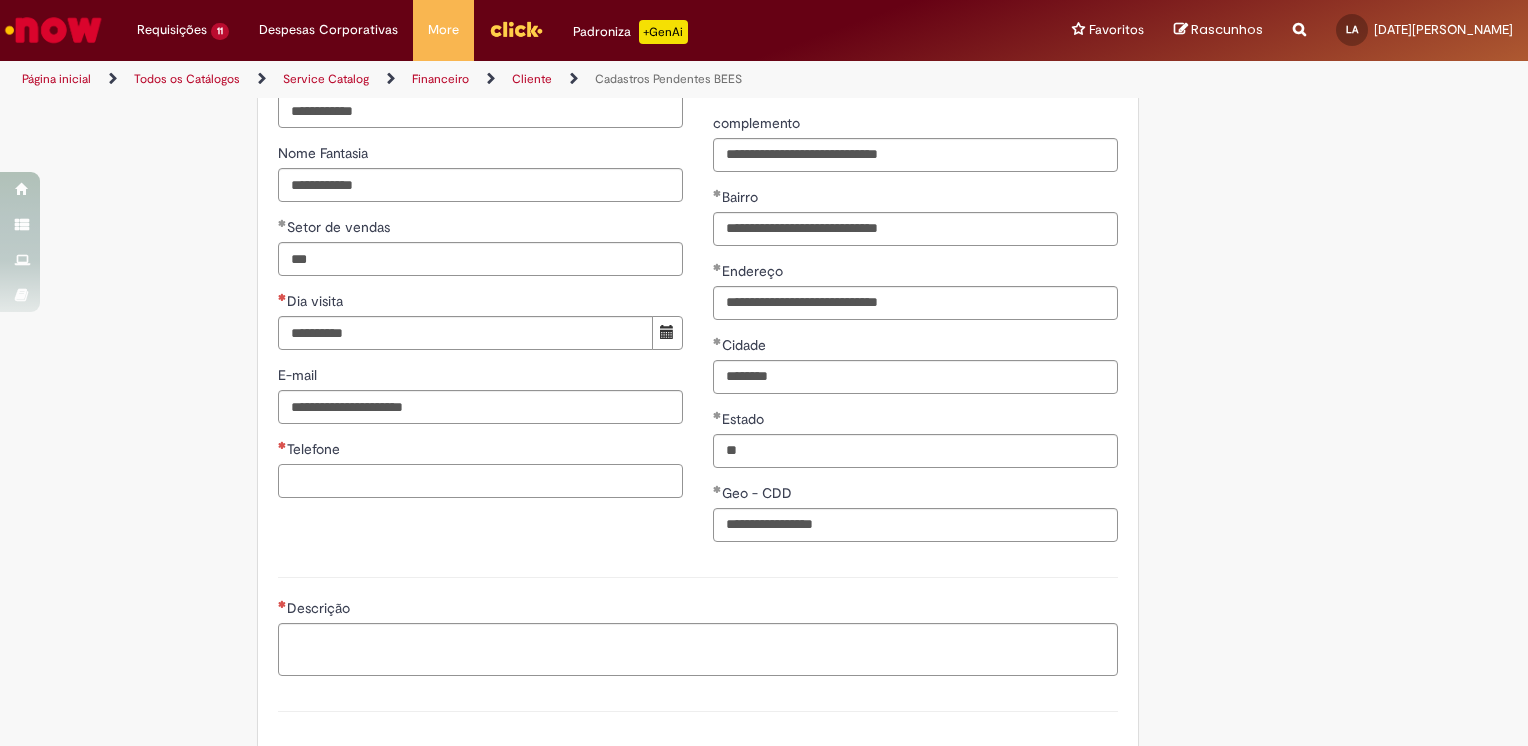 click on "Telefone" at bounding box center [480, 481] 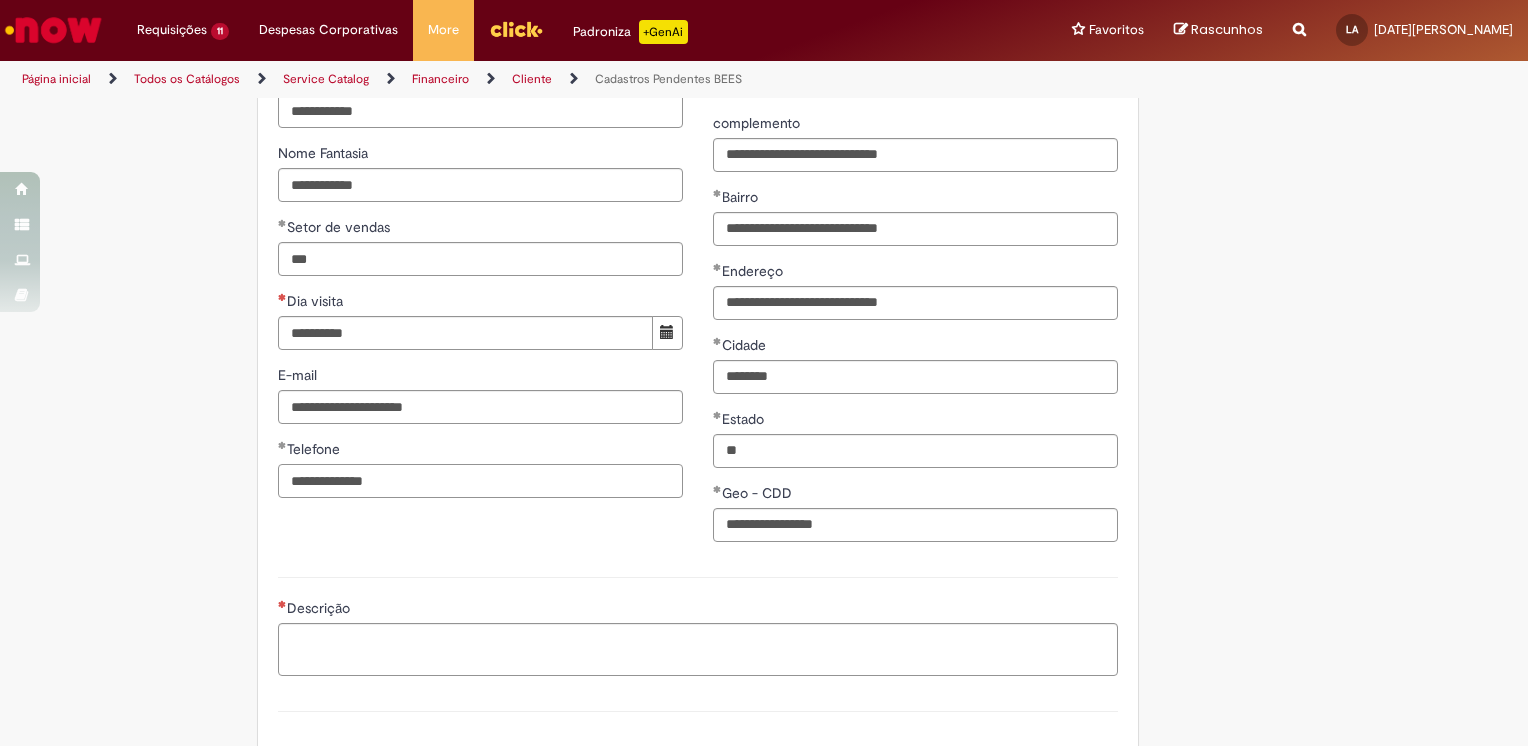 type on "**********" 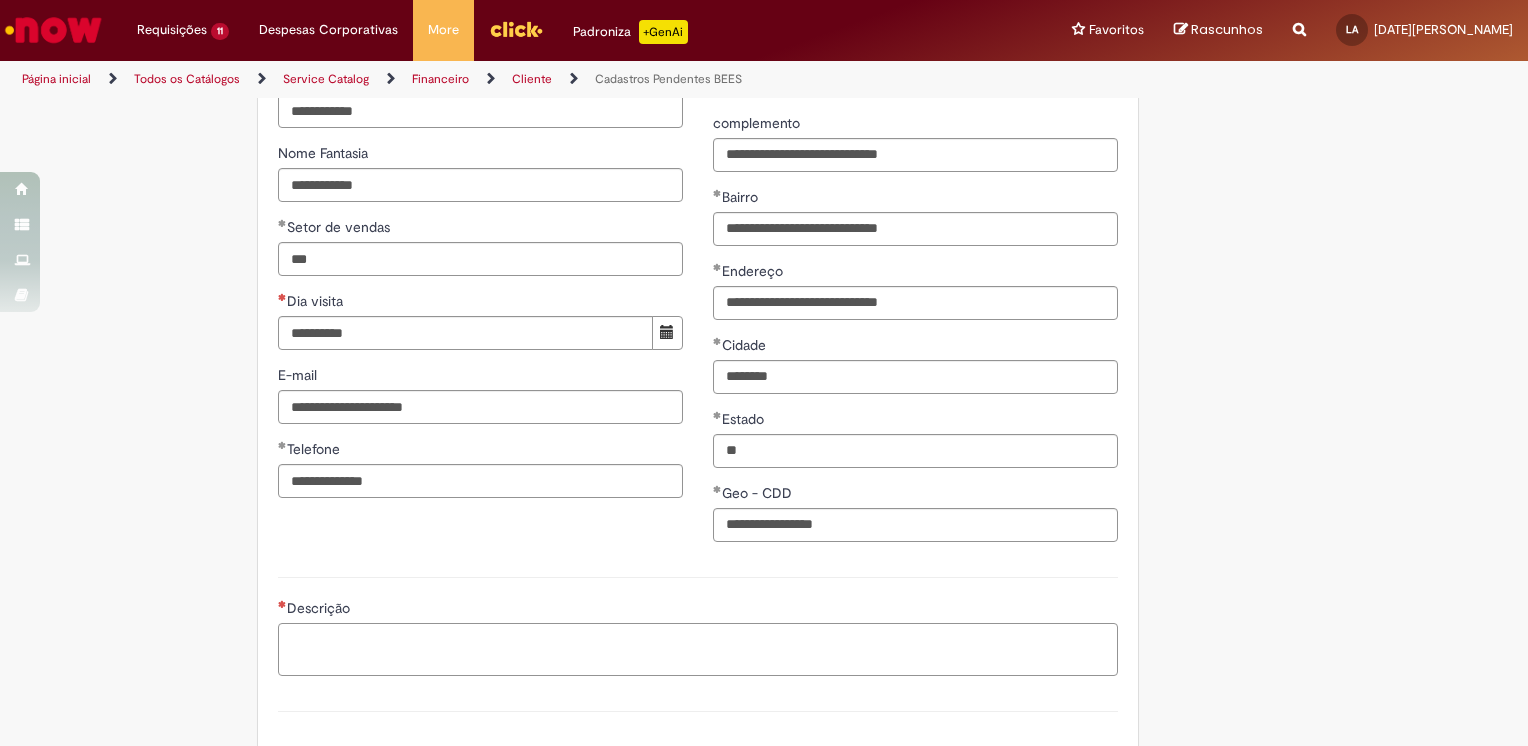 click on "Descrição" at bounding box center [698, 650] 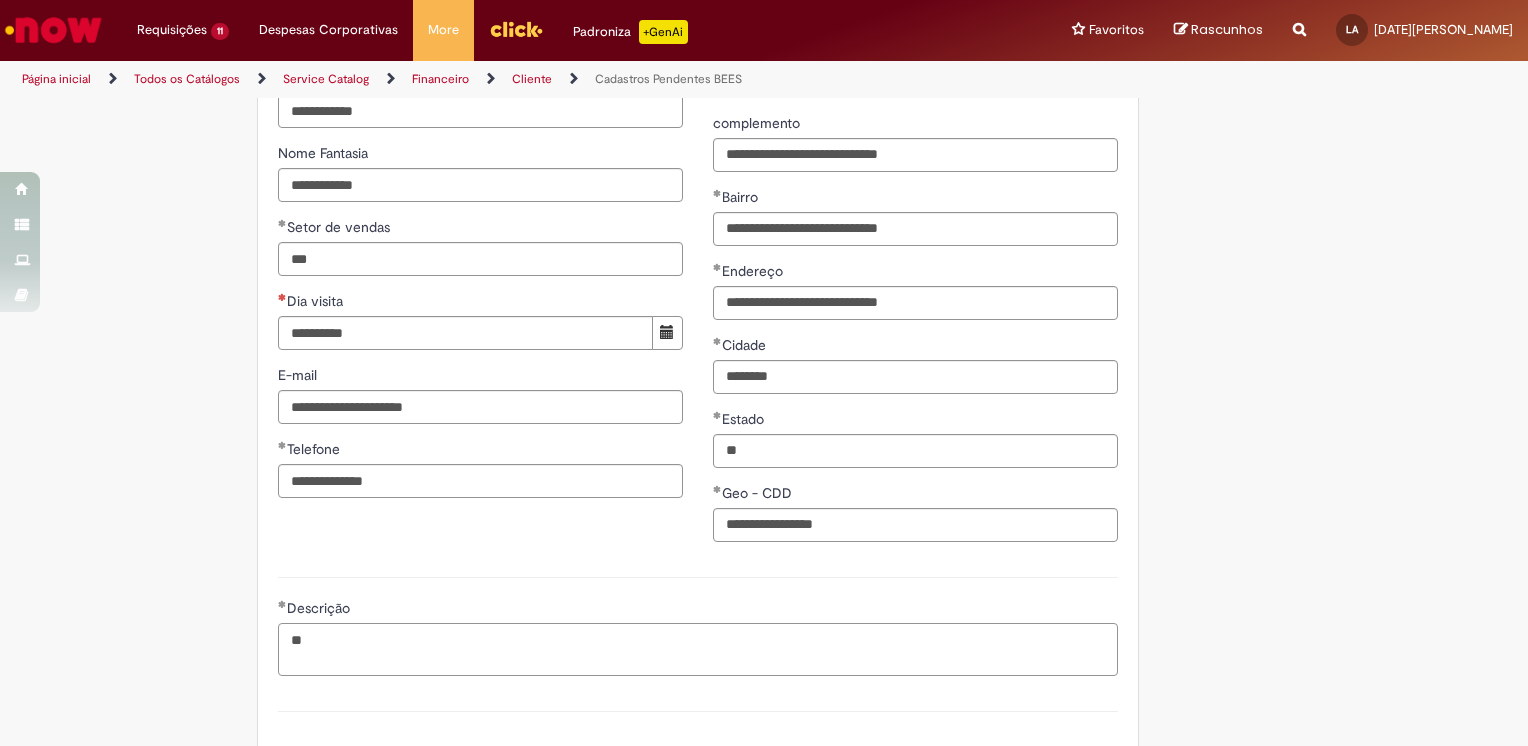 type on "*" 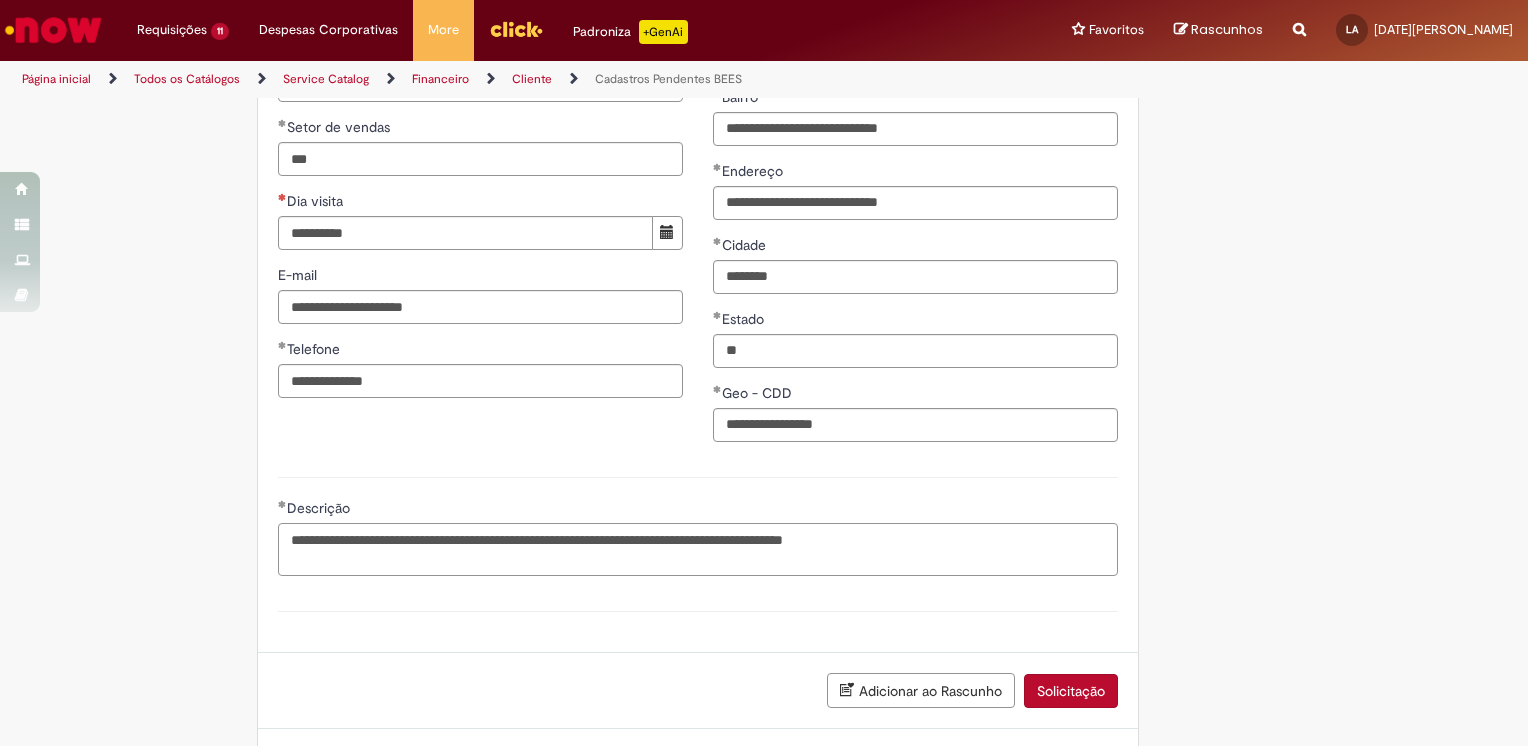 scroll, scrollTop: 1214, scrollLeft: 0, axis: vertical 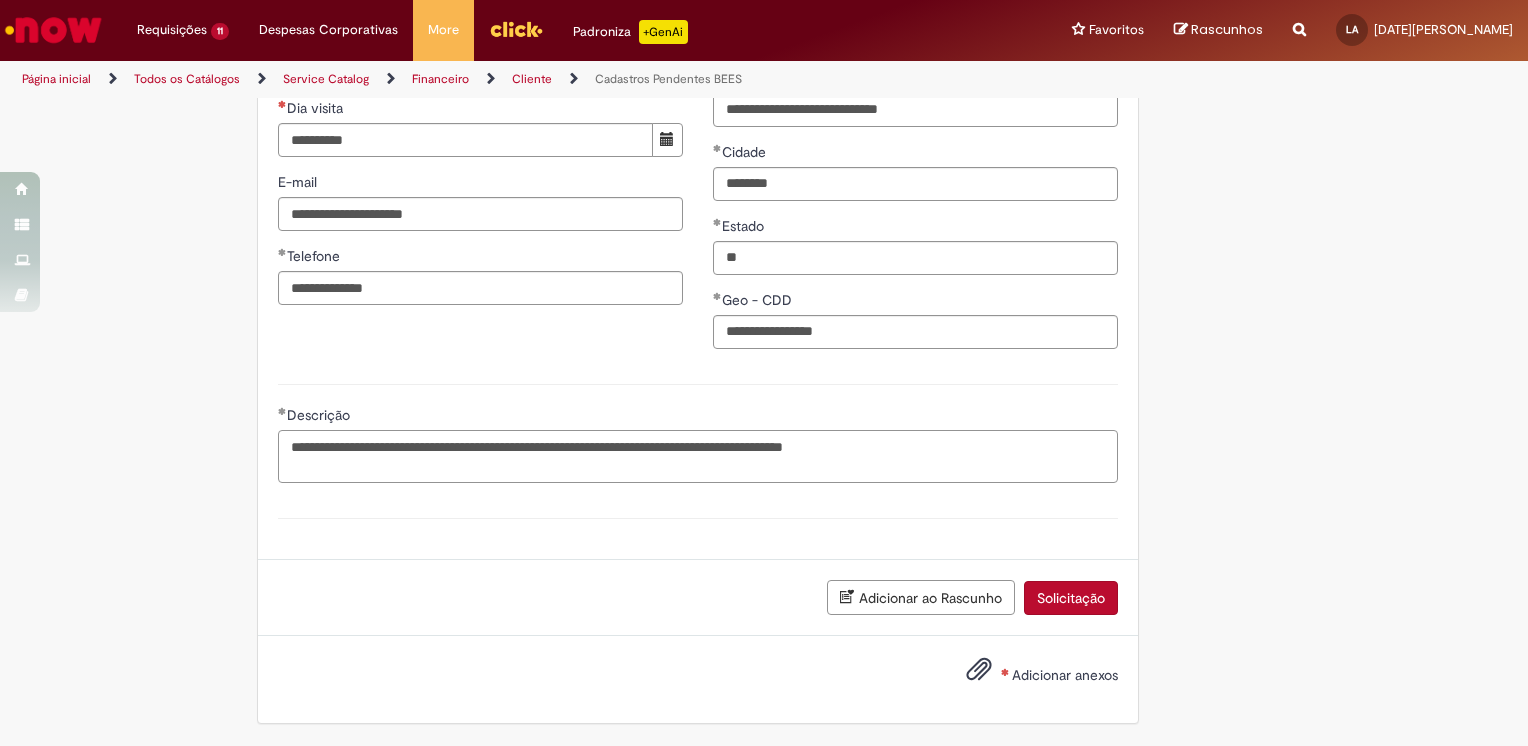 type on "**********" 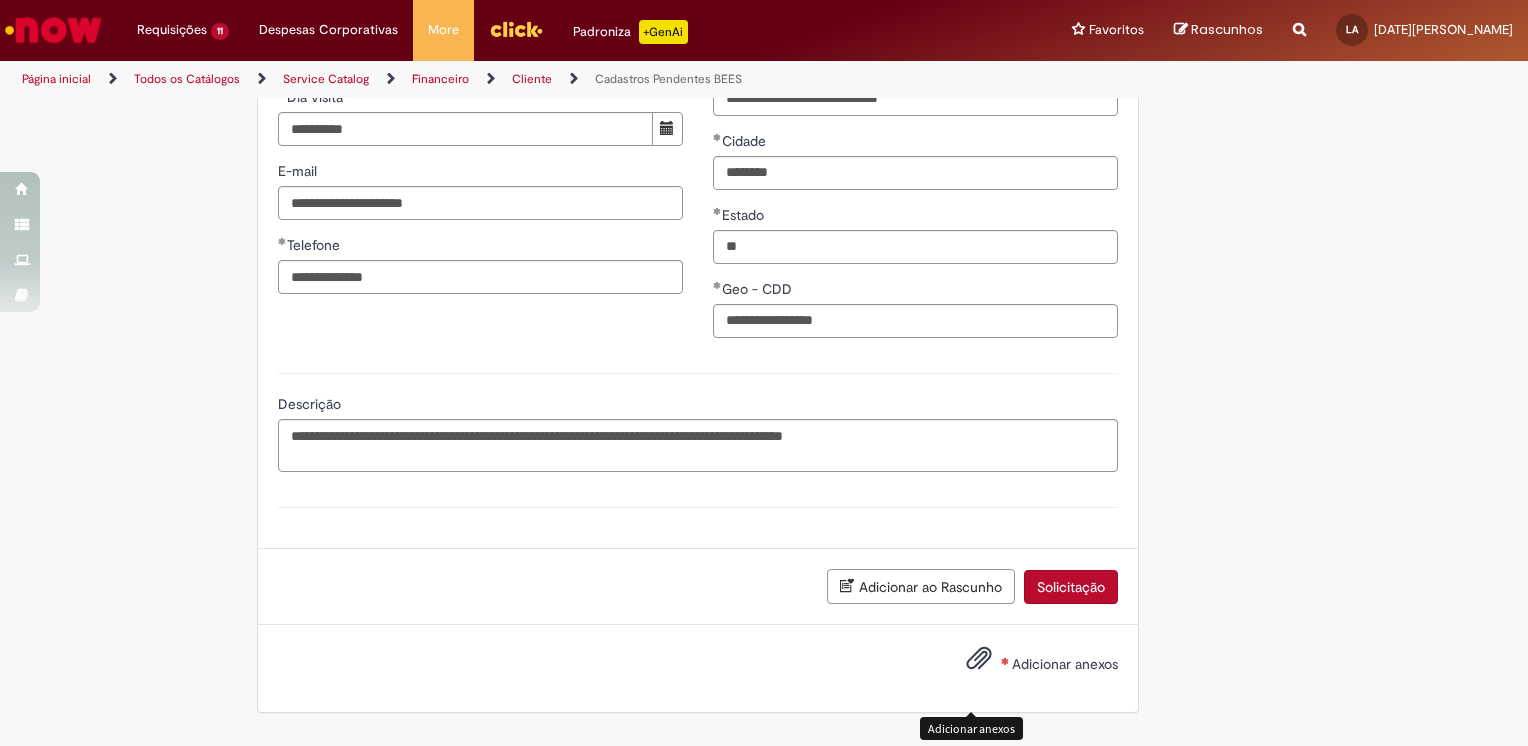 click at bounding box center (979, 659) 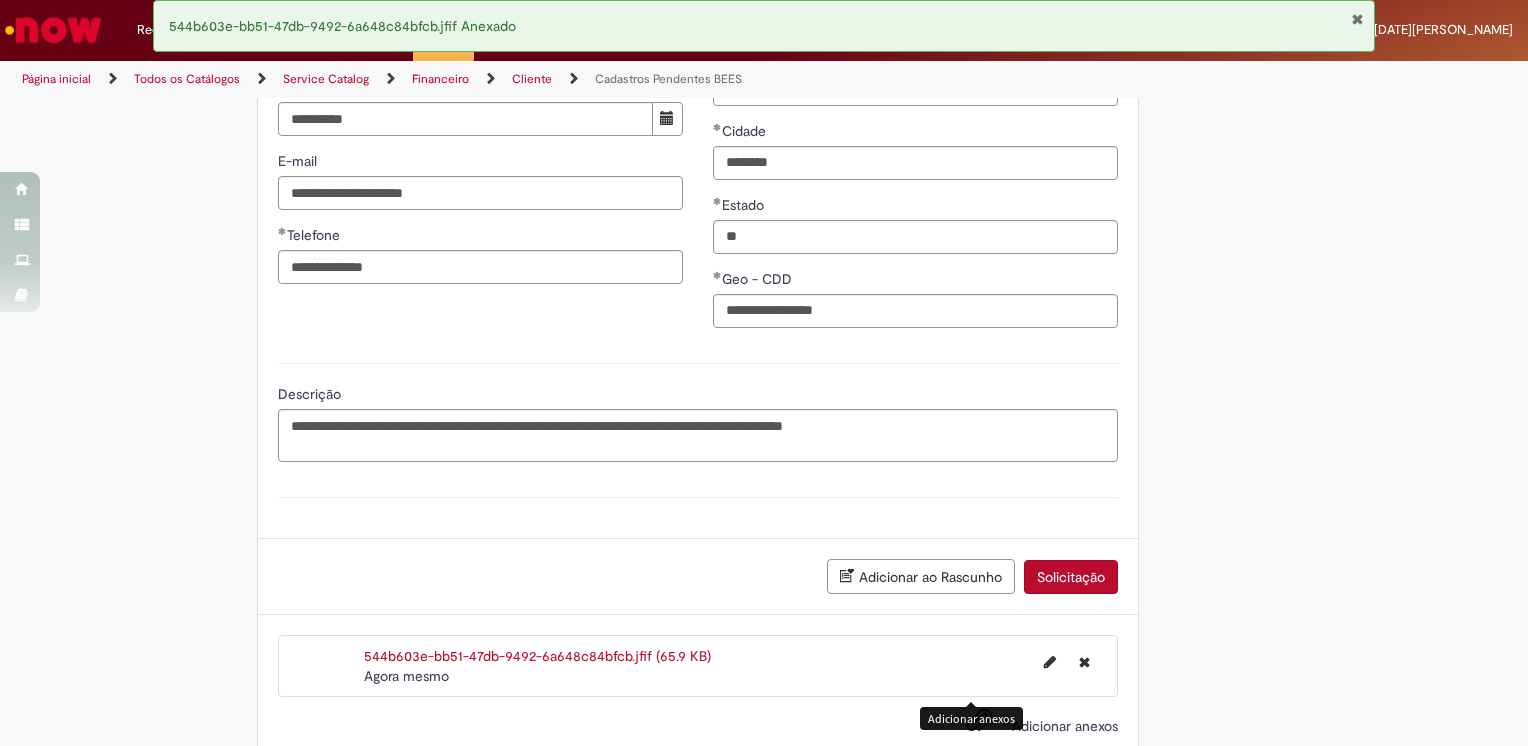 click on "Solicitação" at bounding box center (1071, 577) 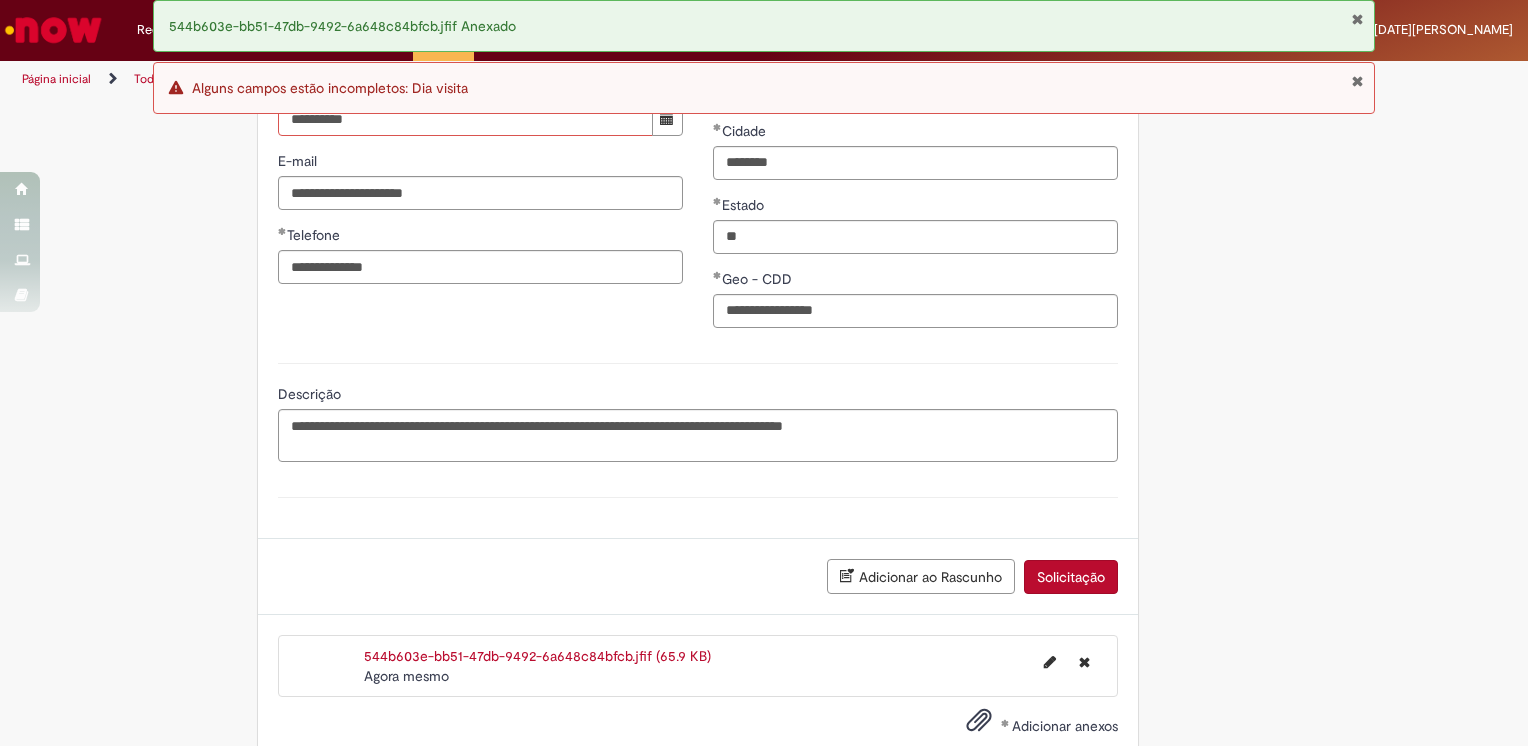 click on "Dia visita" at bounding box center [465, 119] 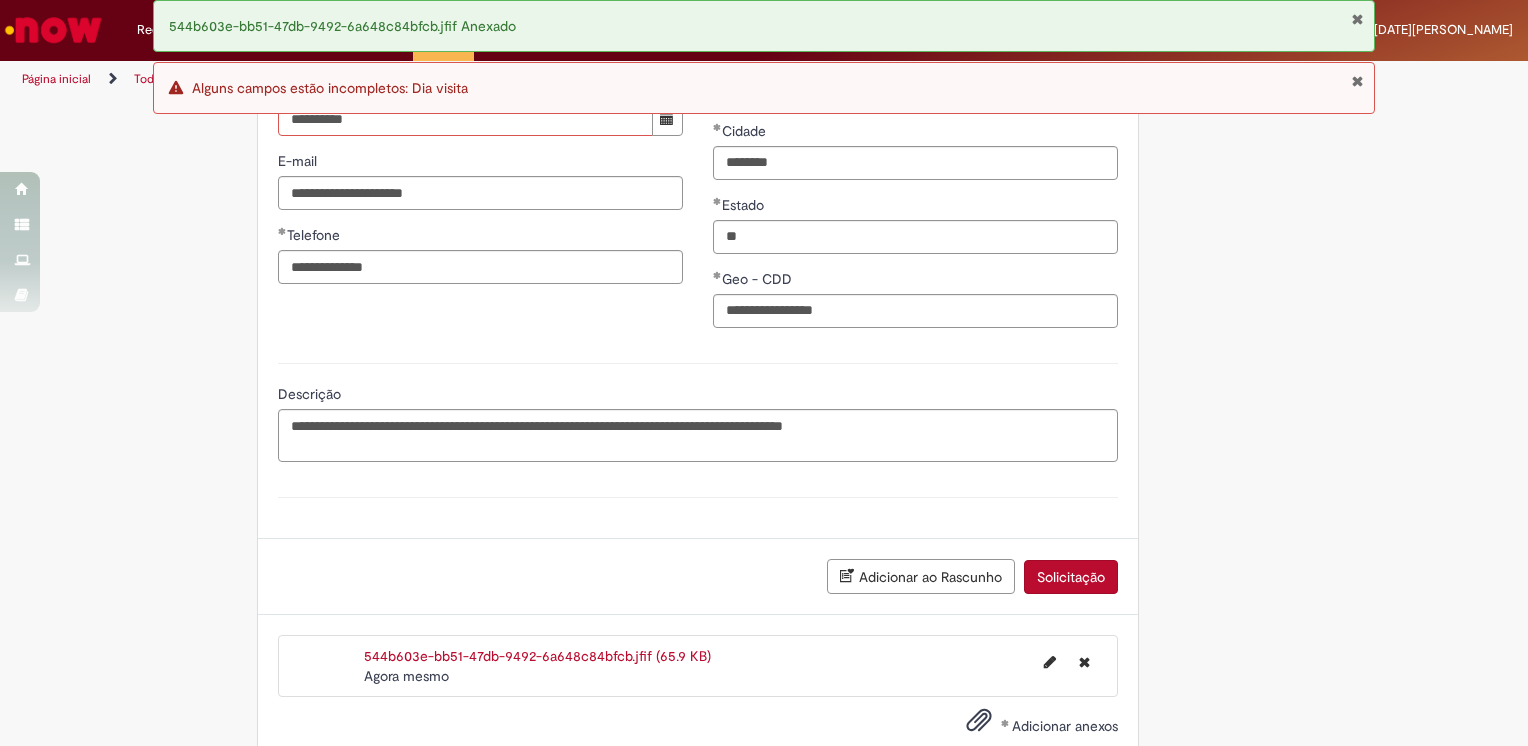click at bounding box center [667, 118] 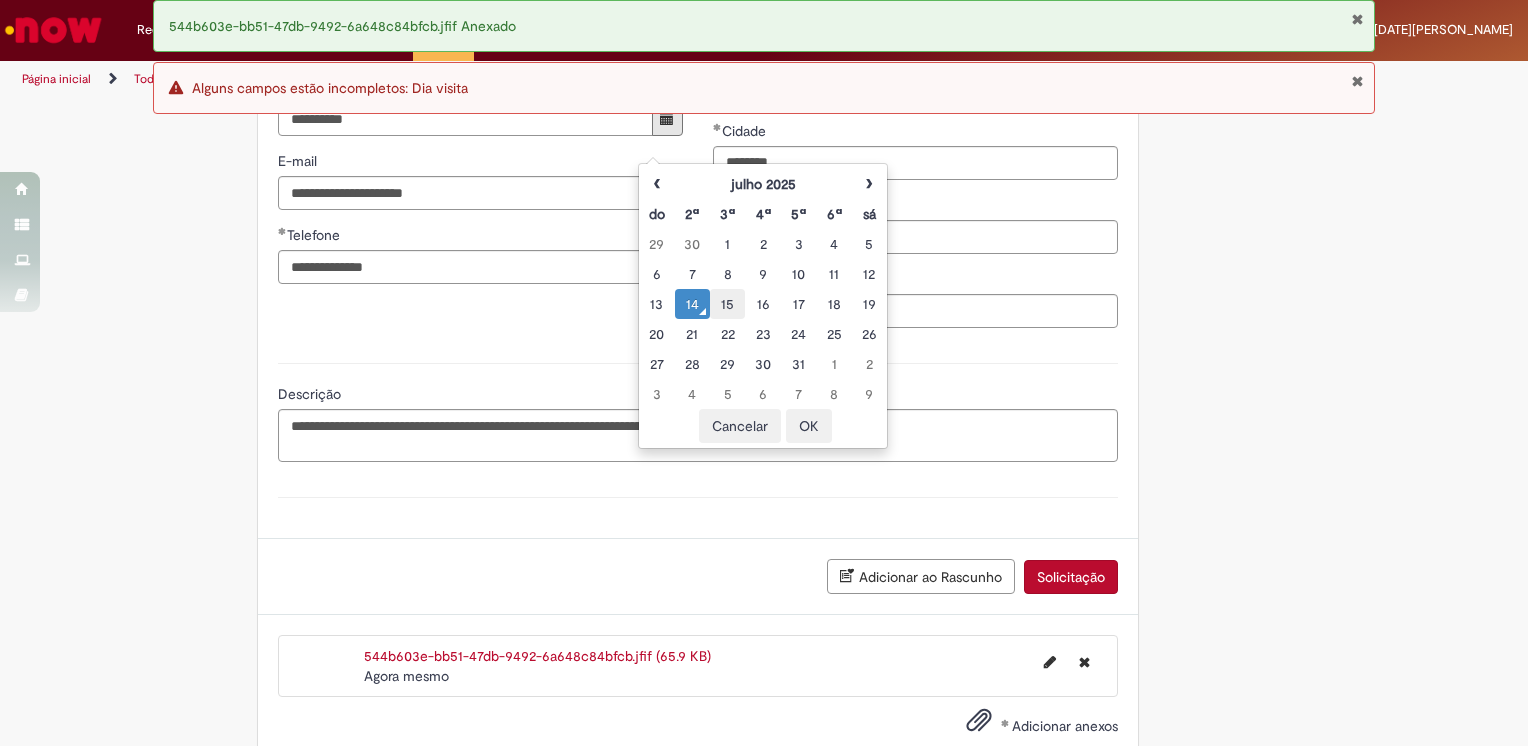 click on "15" at bounding box center [727, 304] 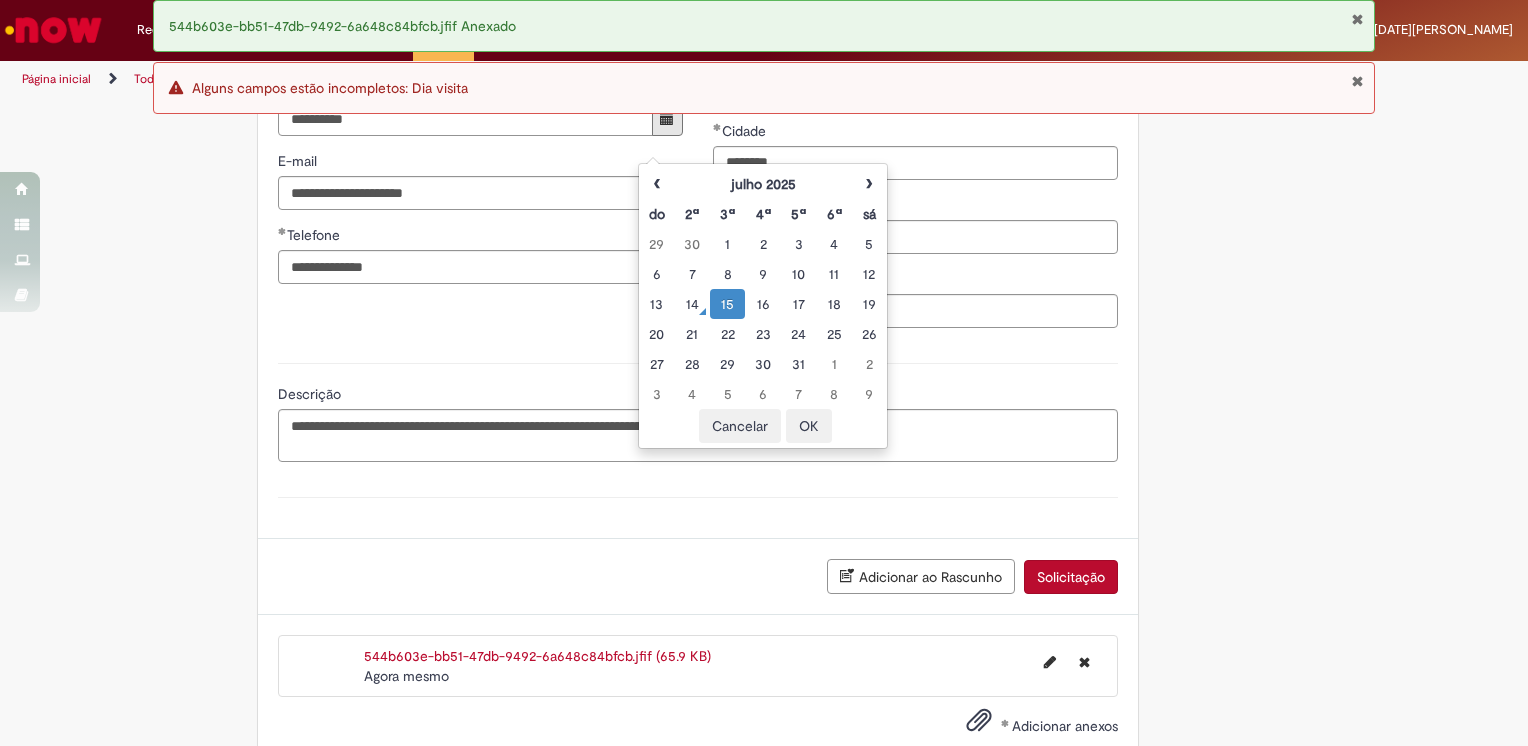 drag, startPoint x: 789, startPoint y: 419, endPoint x: 833, endPoint y: 422, distance: 44.102154 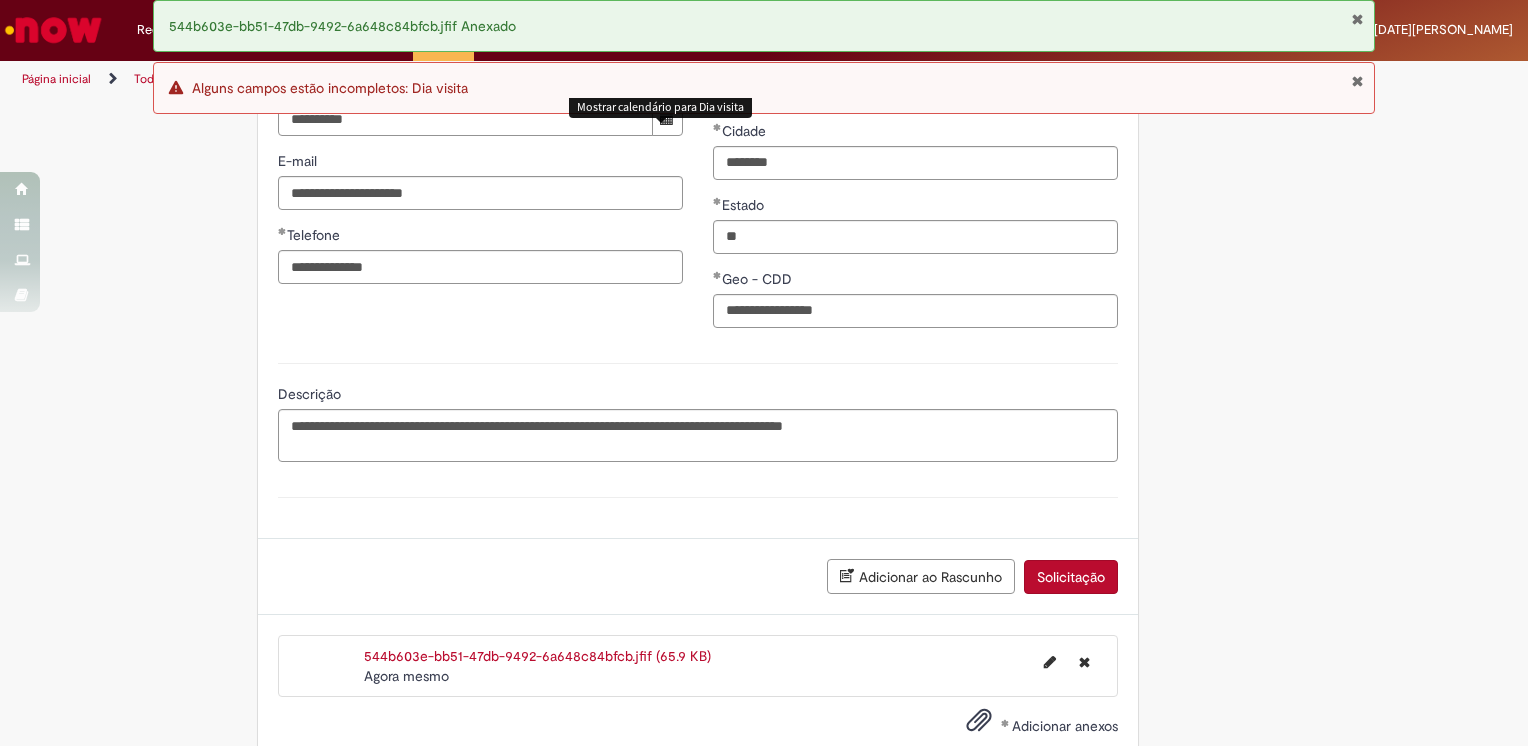 click on "Solicitação" at bounding box center (1071, 577) 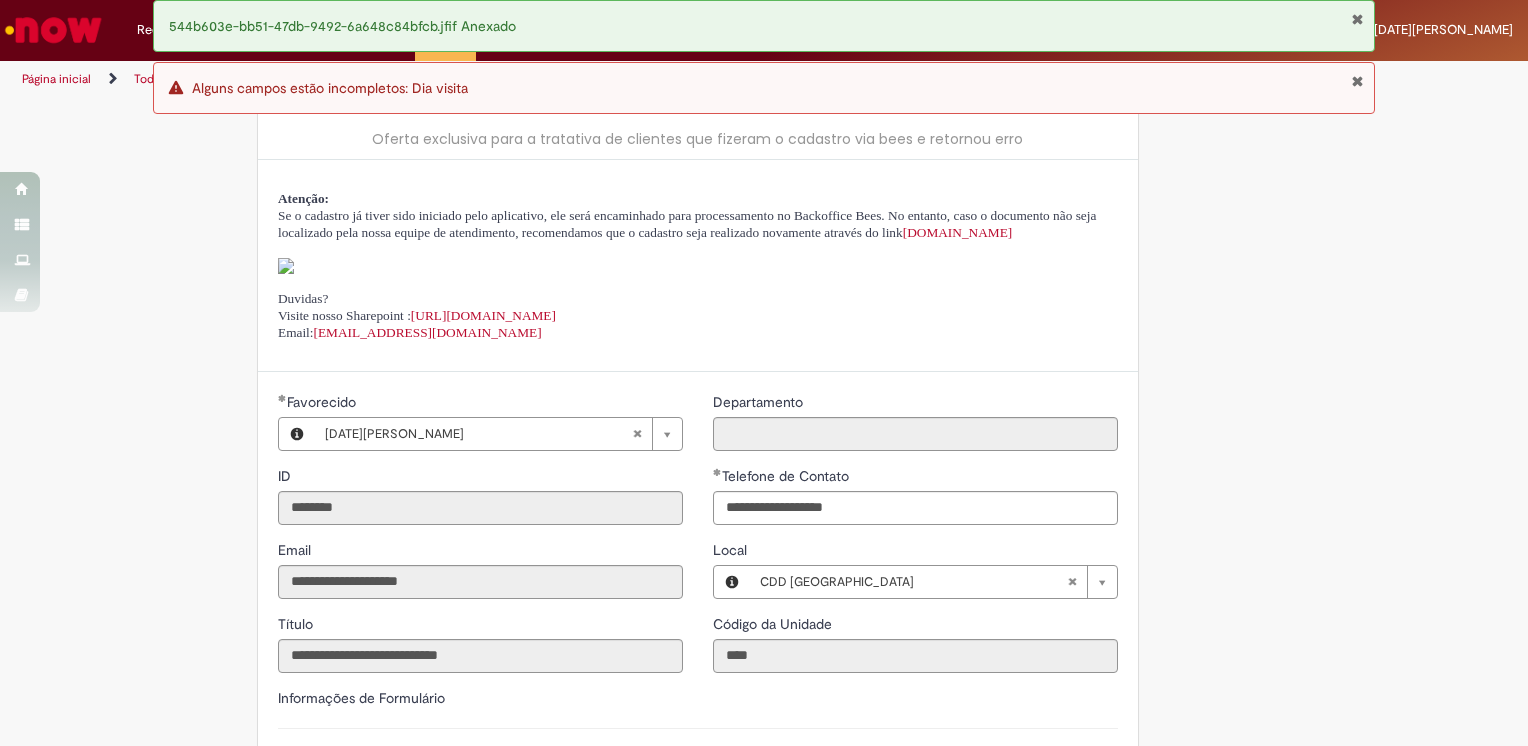 scroll, scrollTop: 0, scrollLeft: 0, axis: both 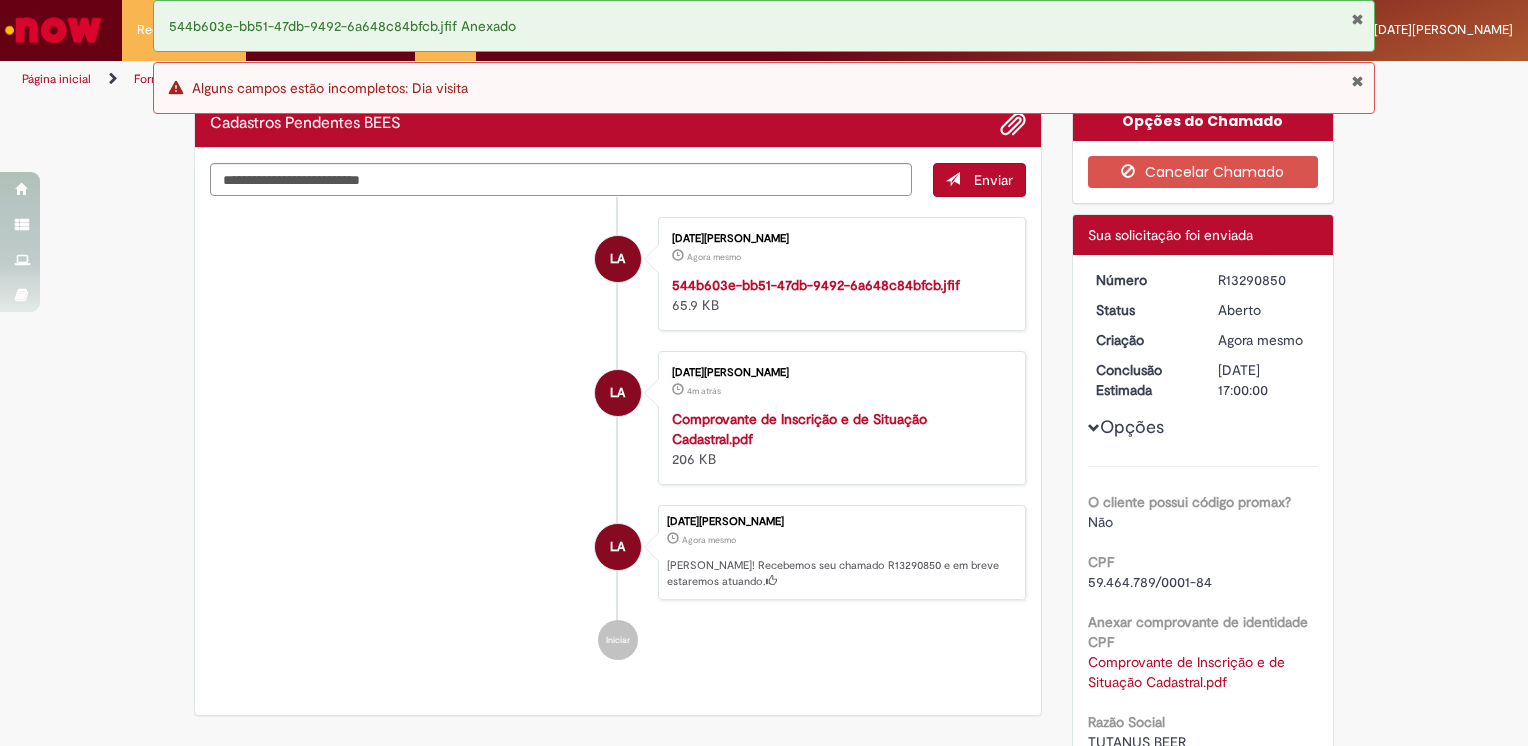 click on "R13290850" at bounding box center (1264, 280) 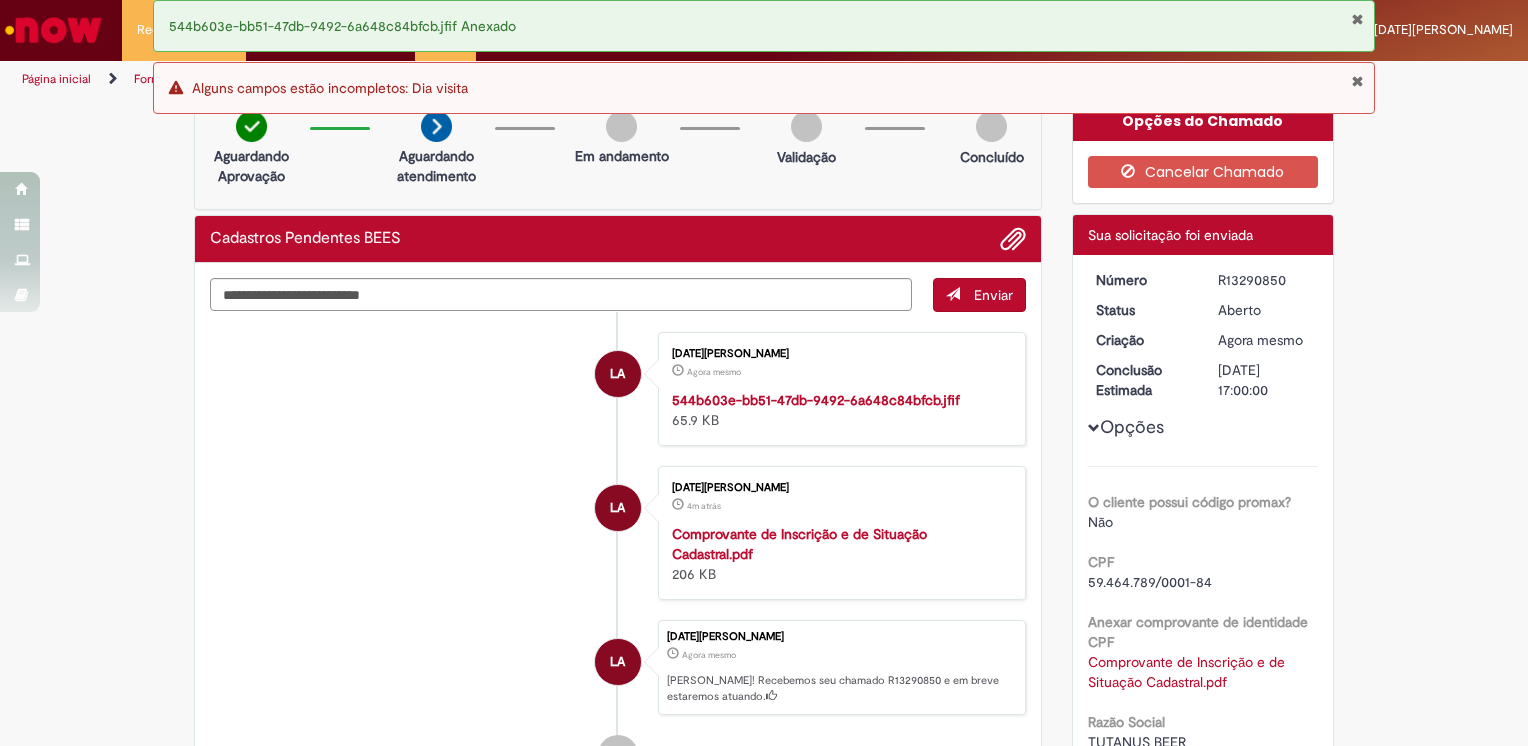 click on "R13290850" at bounding box center [1264, 280] 